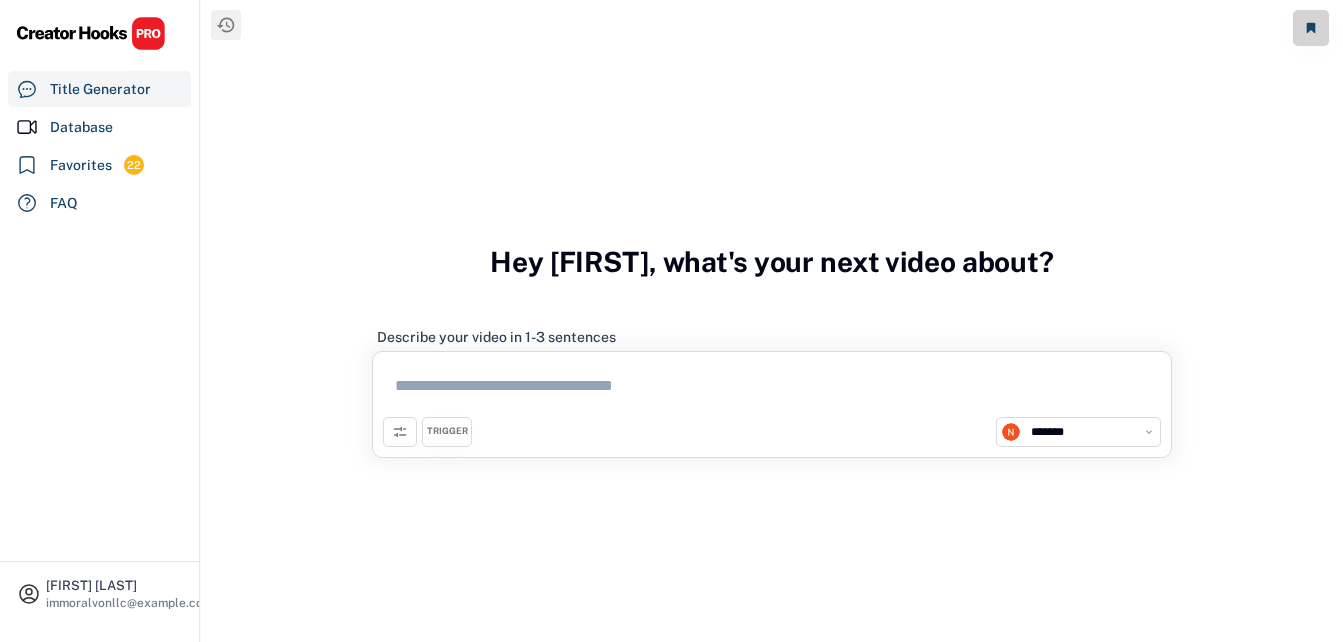select on "**********" 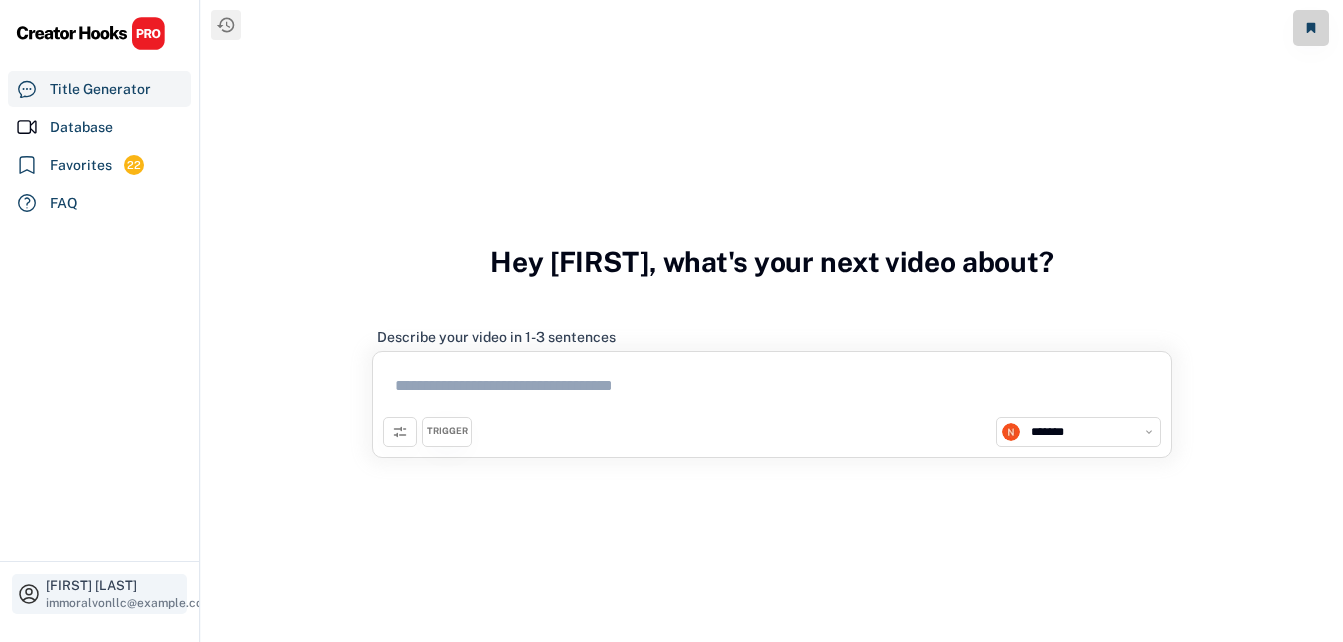 click on "[FIRST] [LAST]" at bounding box center (114, 585) 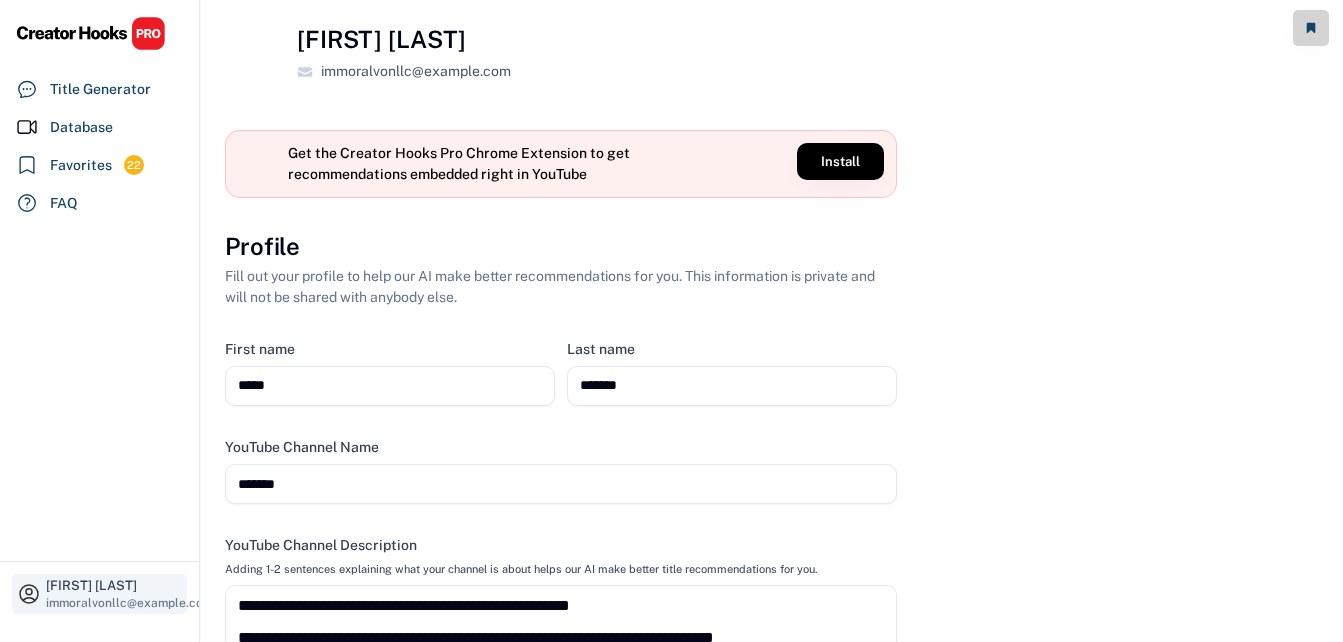 select on "**********" 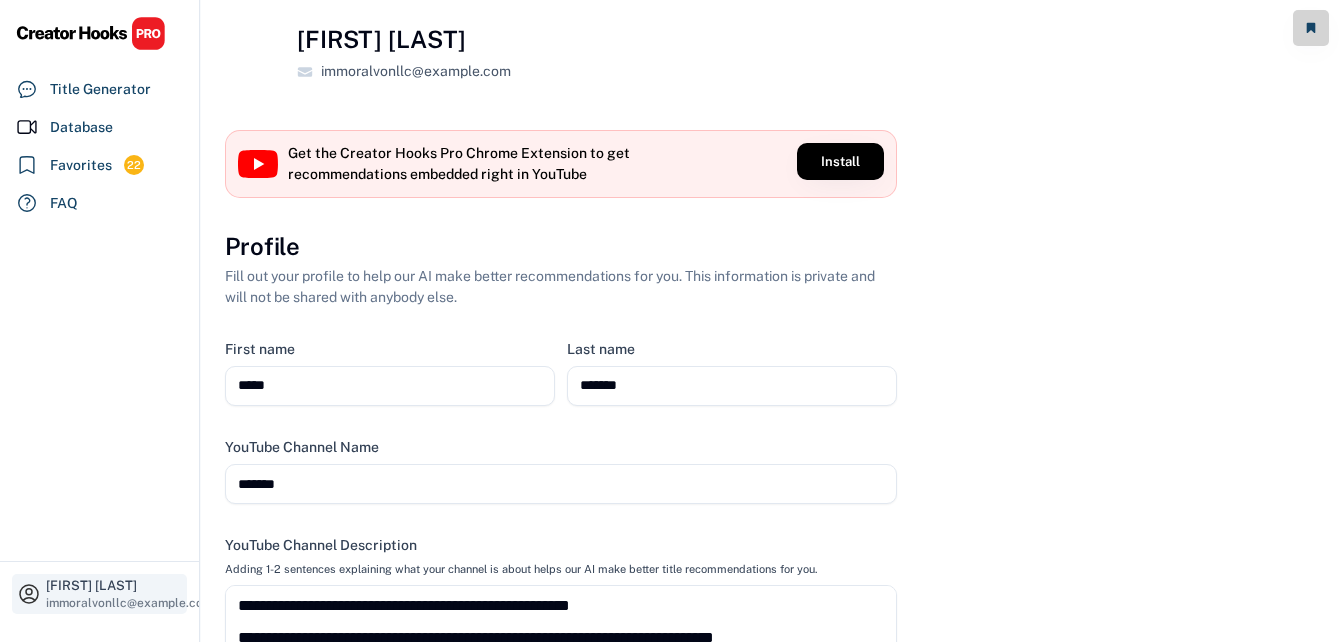 scroll, scrollTop: 17, scrollLeft: 0, axis: vertical 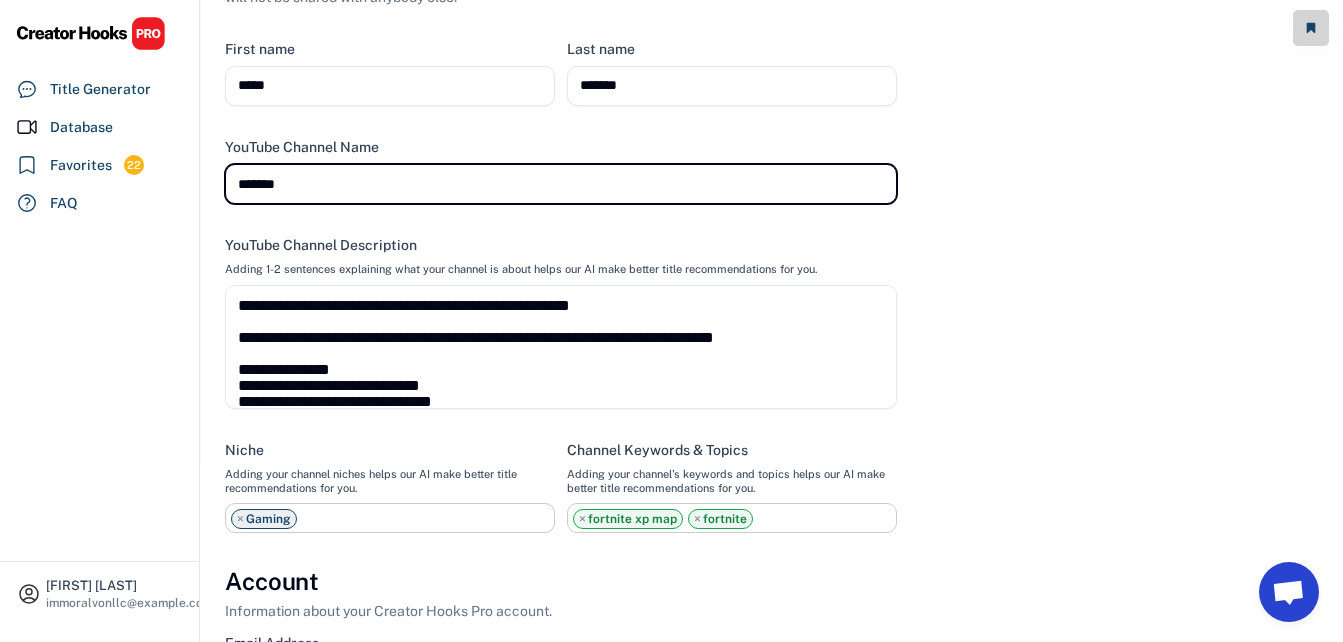drag, startPoint x: 313, startPoint y: 179, endPoint x: 231, endPoint y: 185, distance: 82.219215 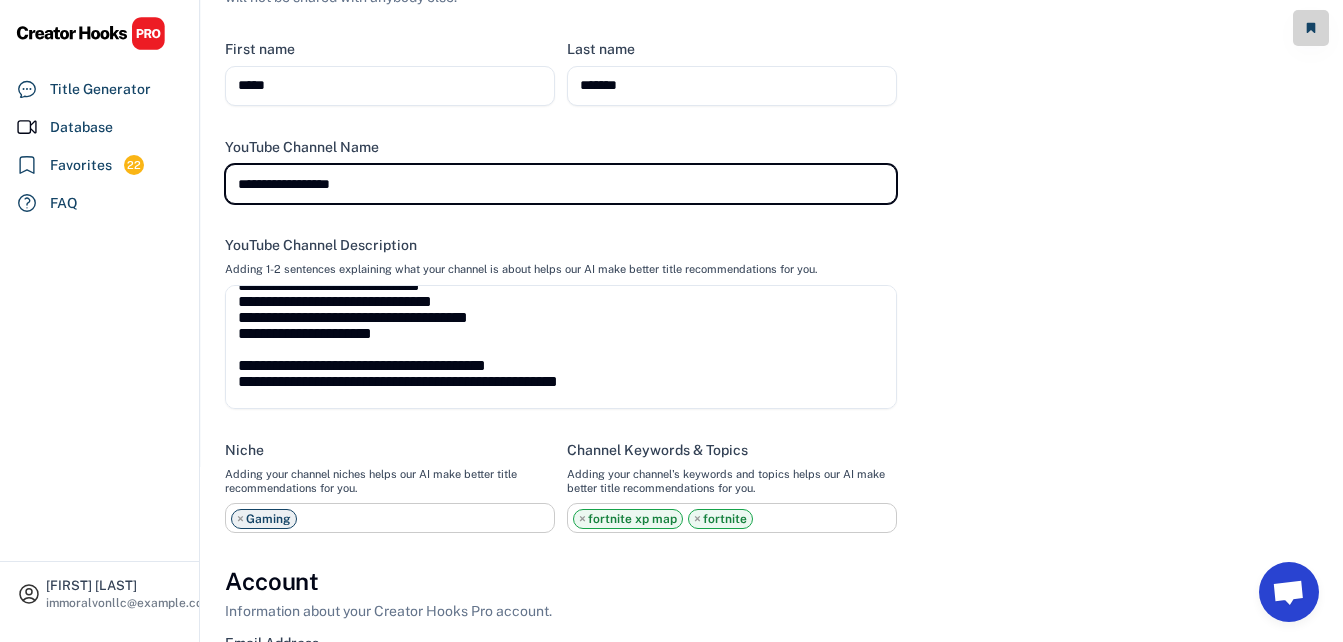 scroll, scrollTop: 126, scrollLeft: 0, axis: vertical 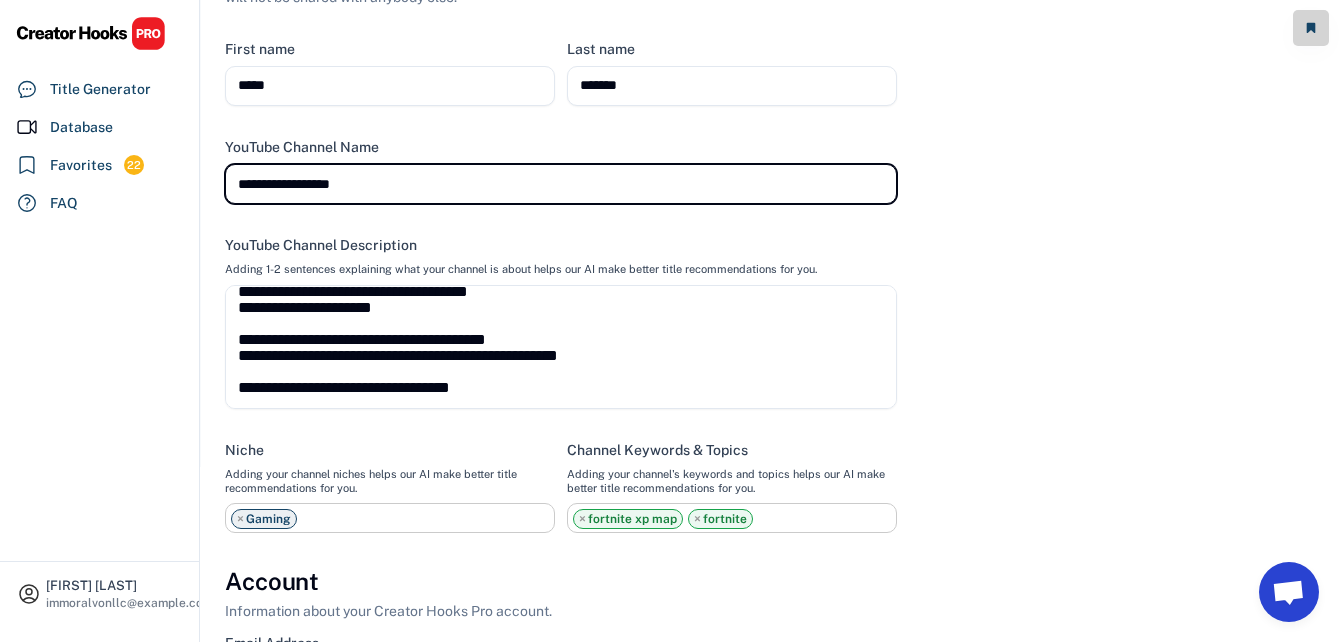 type on "**********" 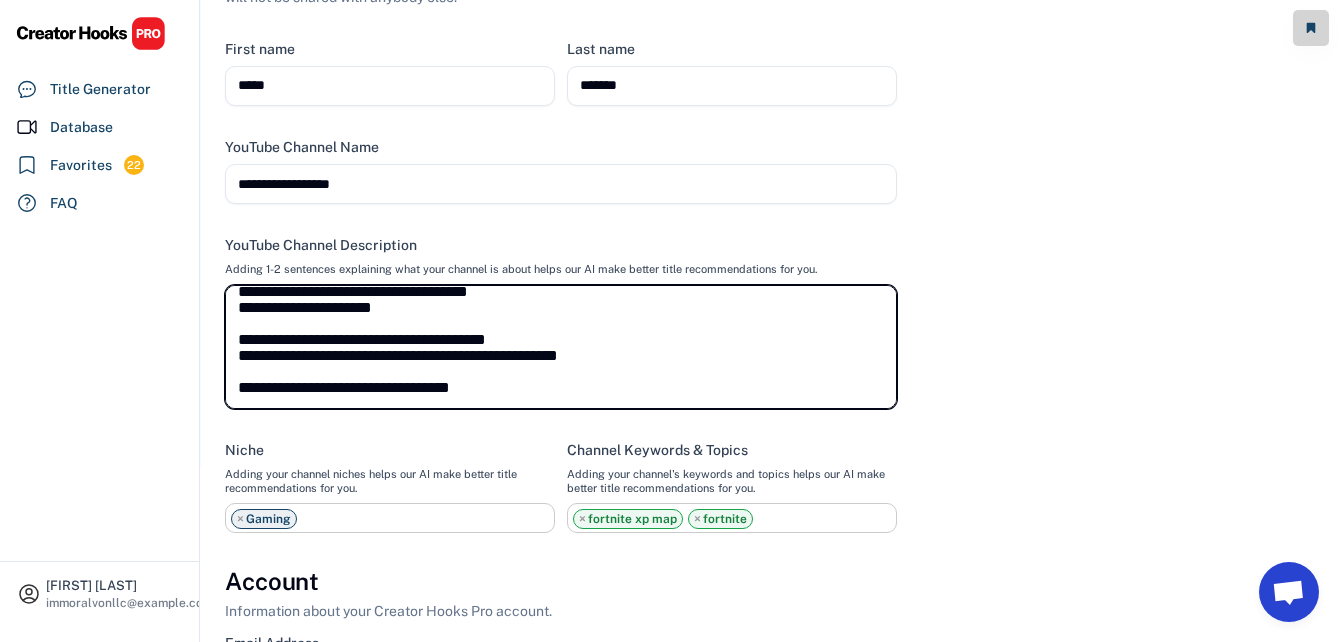 select on "**********" 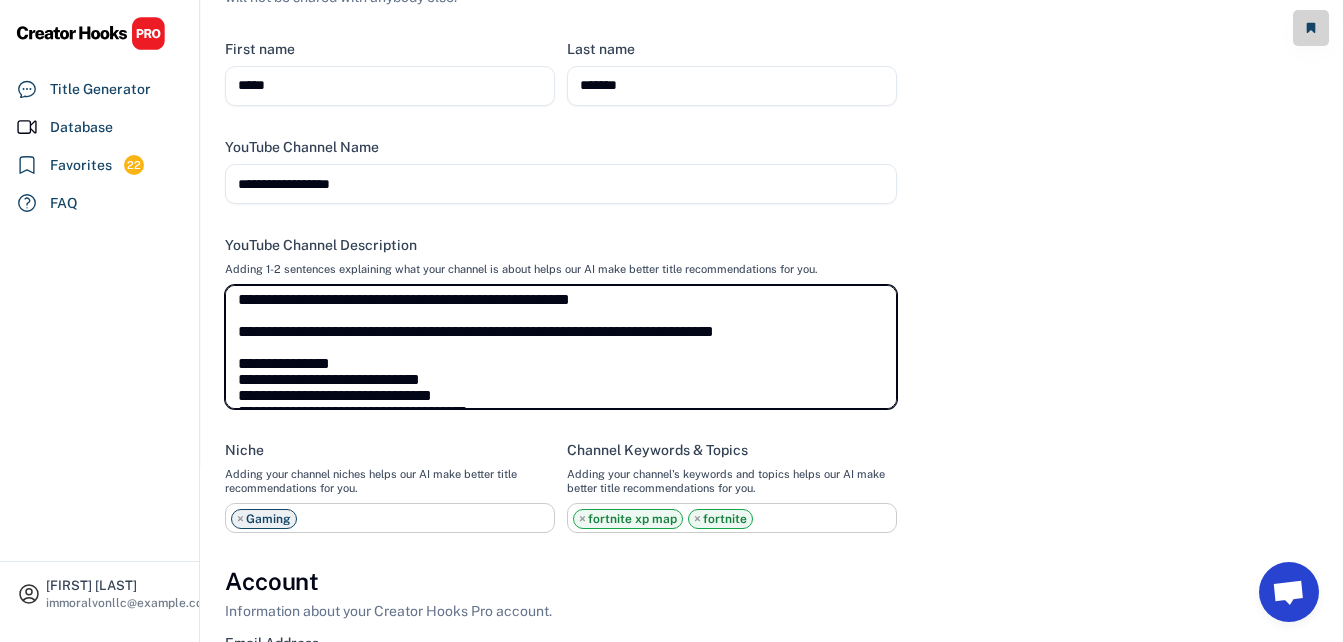 scroll, scrollTop: 0, scrollLeft: 0, axis: both 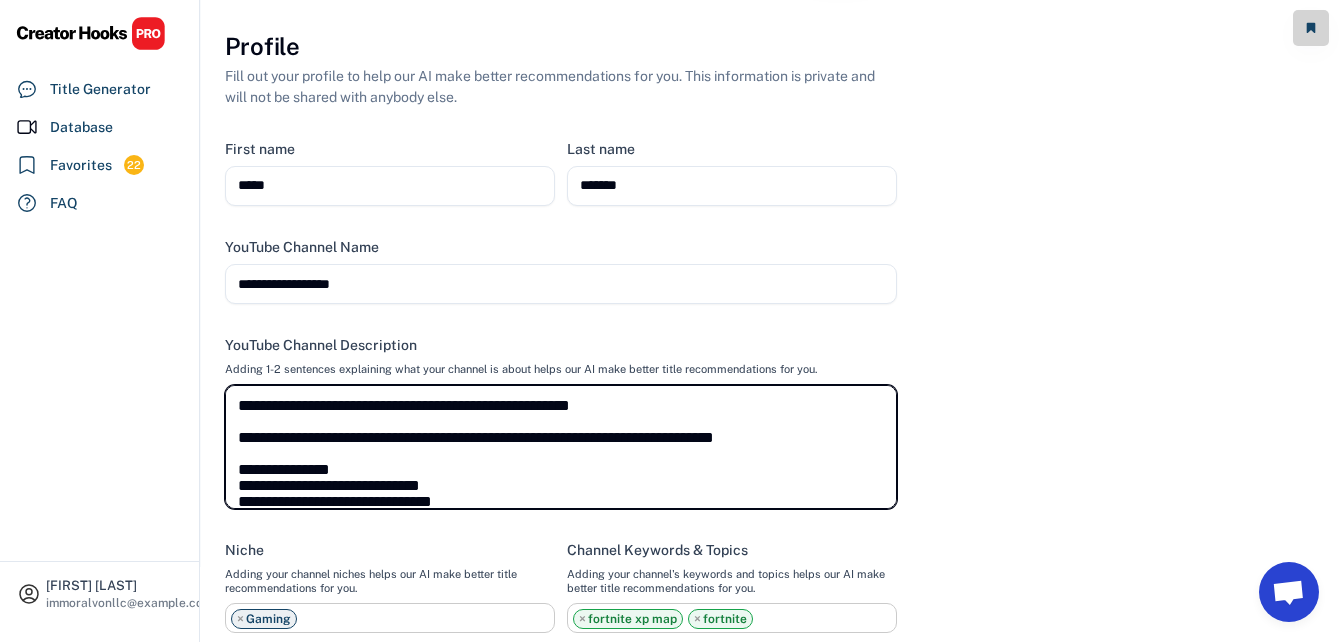 drag, startPoint x: 538, startPoint y: 391, endPoint x: 235, endPoint y: 399, distance: 303.1056 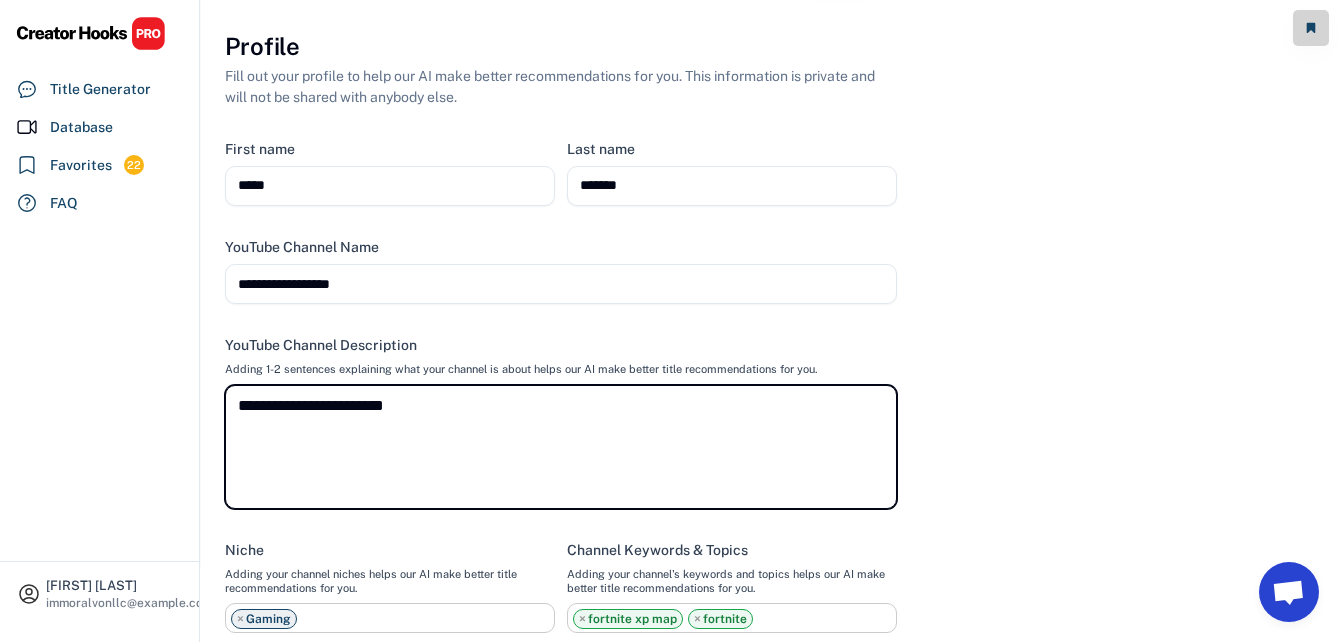 type on "**********" 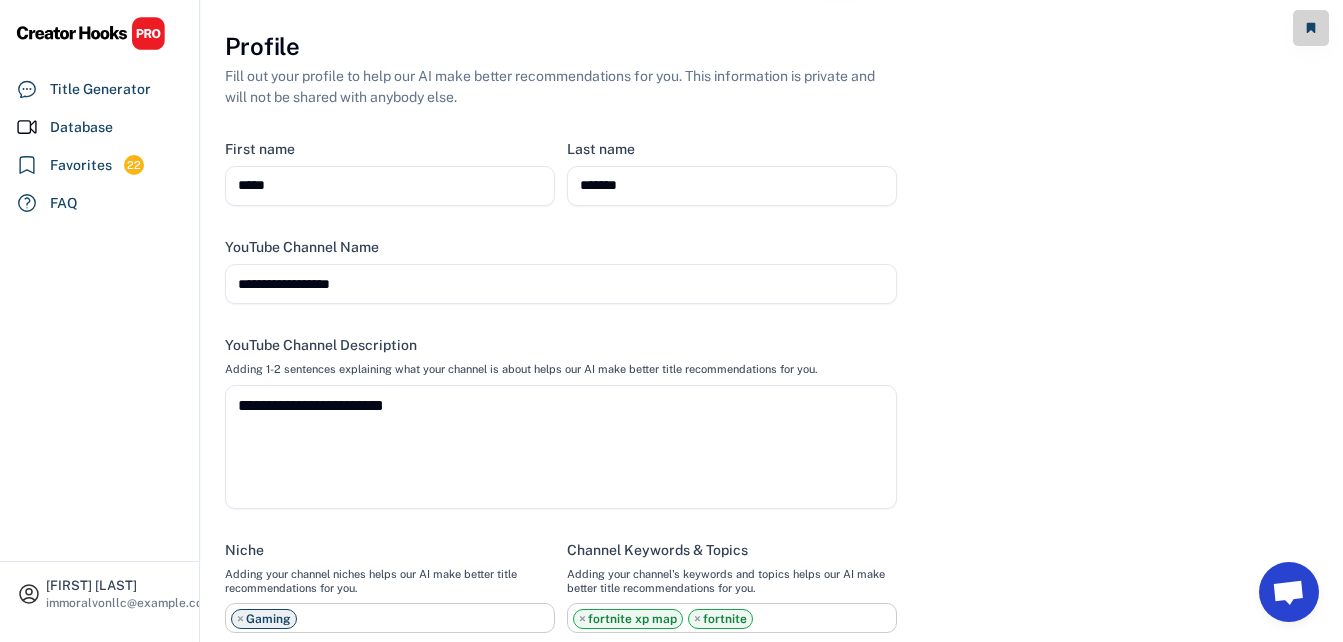 click on "**********" at bounding box center (561, 447) 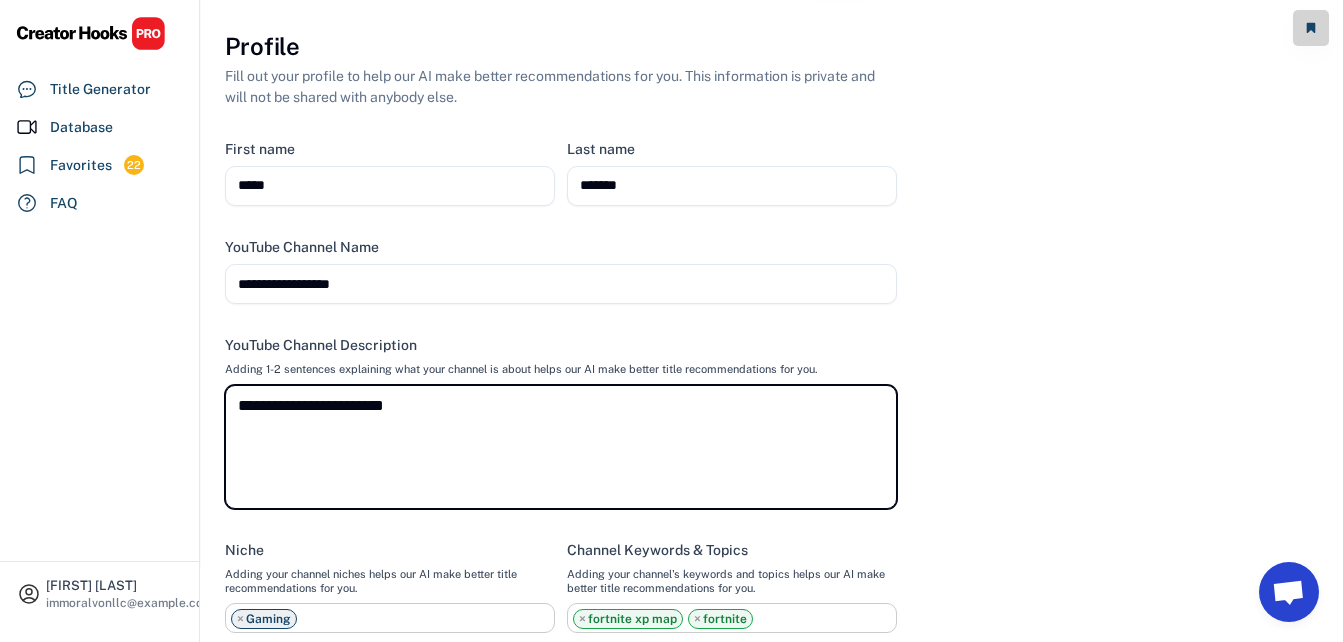 select on "**********" 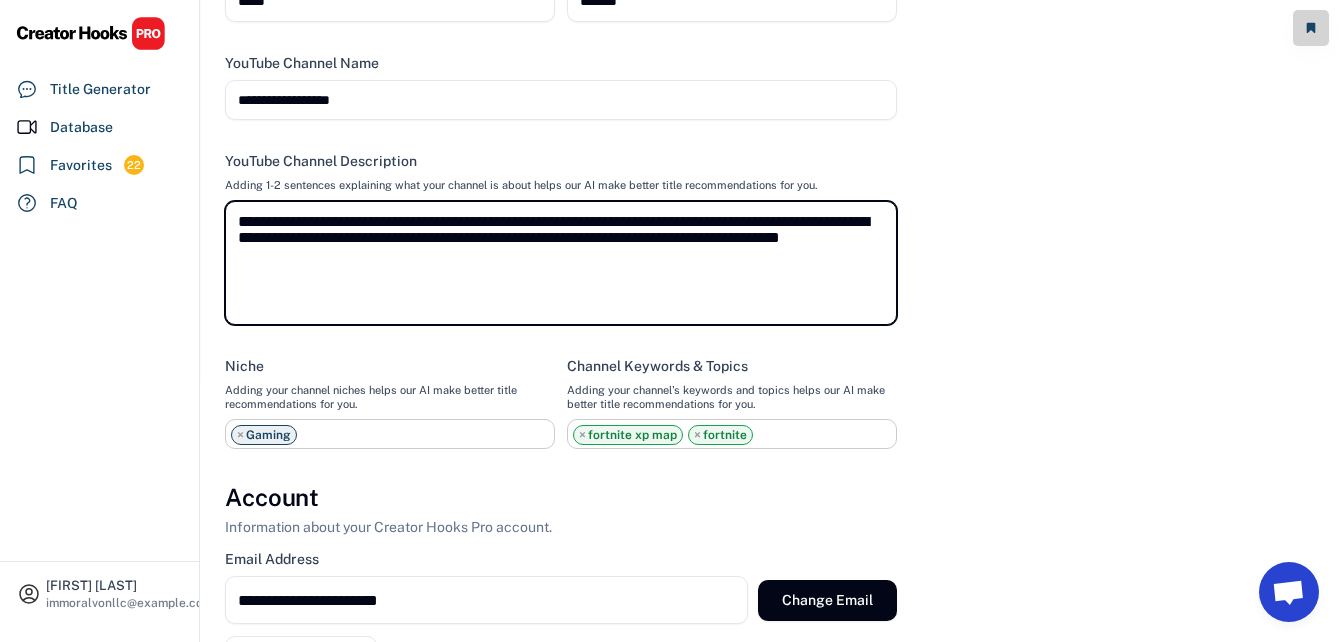 scroll, scrollTop: 400, scrollLeft: 0, axis: vertical 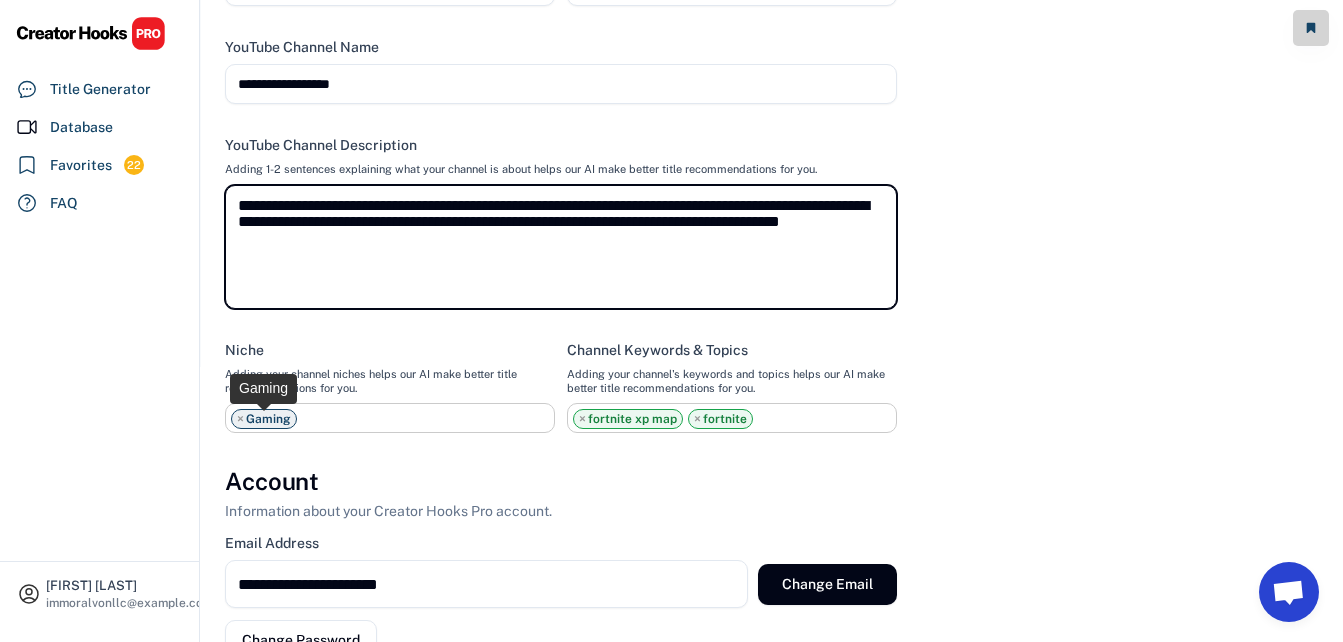 type on "**********" 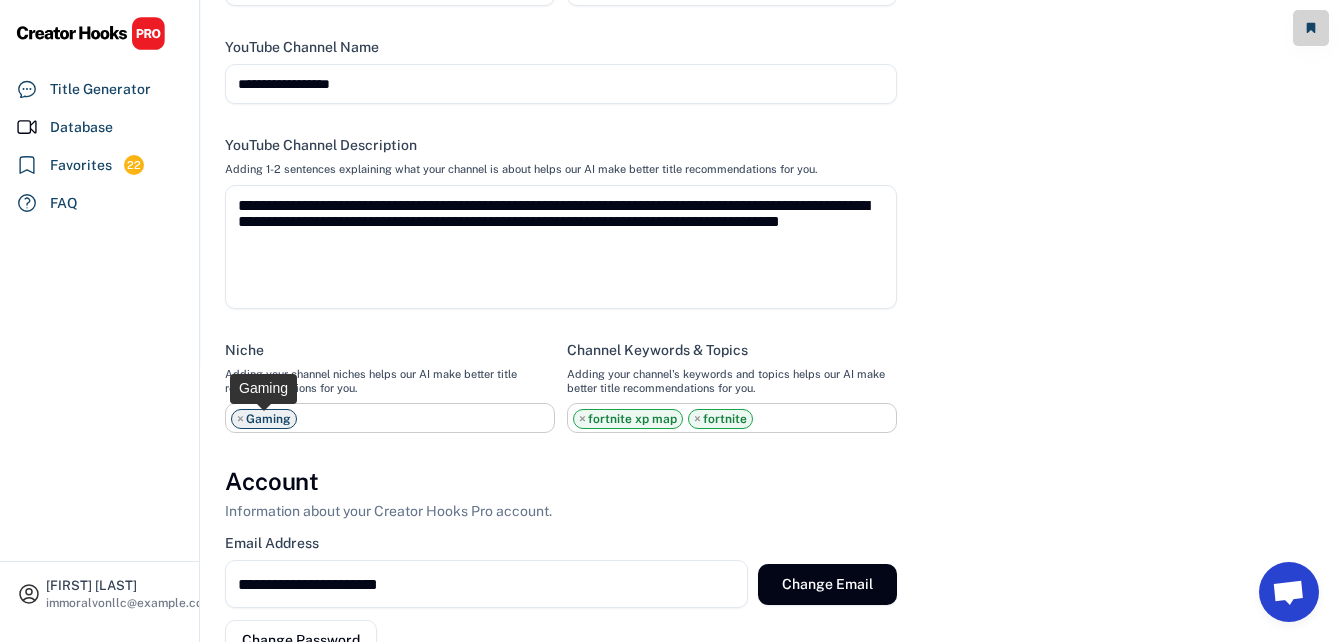 select on "**********" 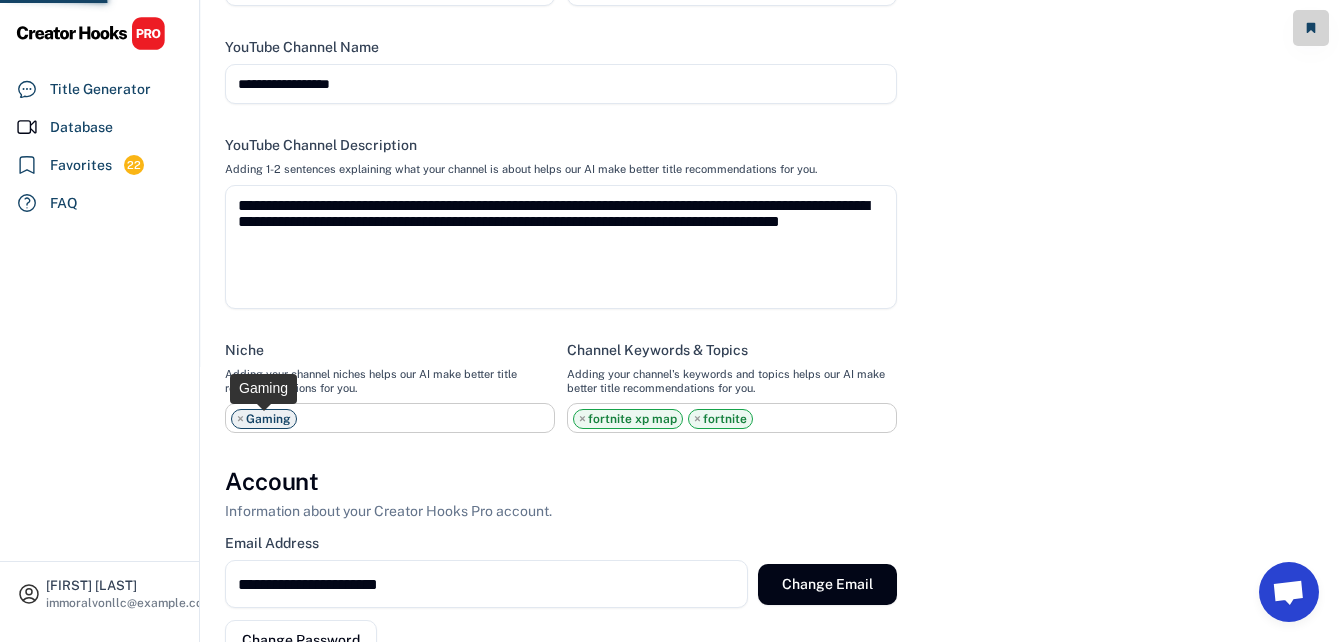 click on "×" at bounding box center (240, 419) 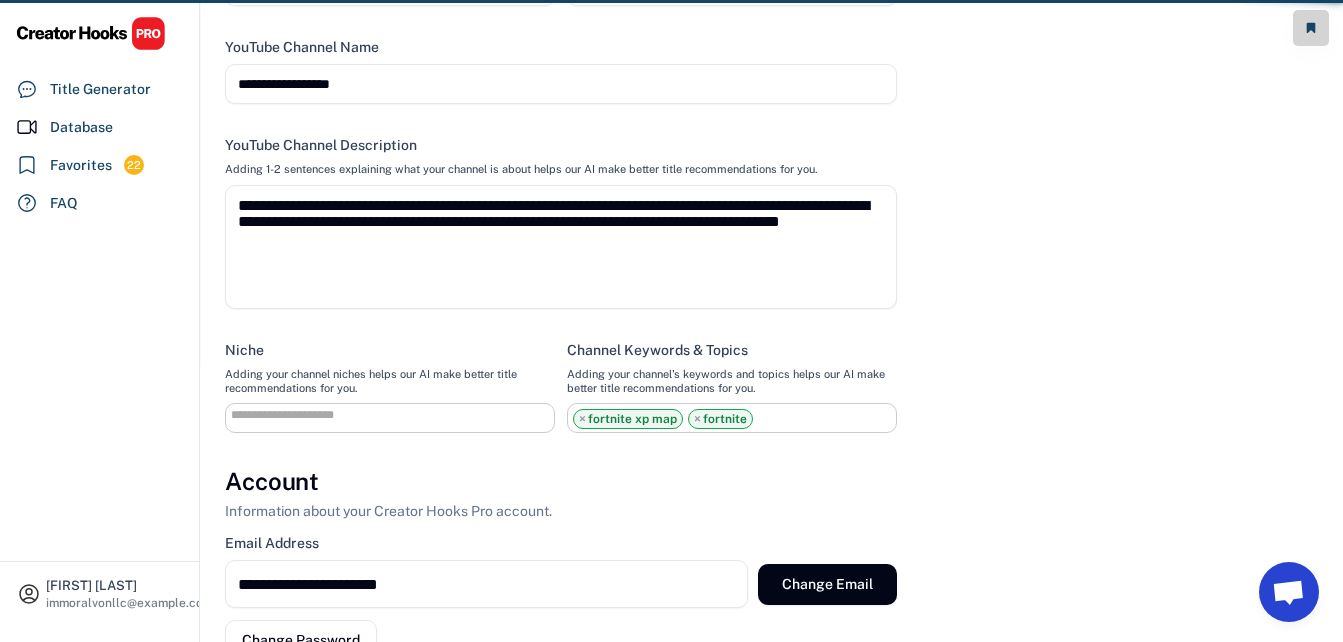 click at bounding box center (395, 415) 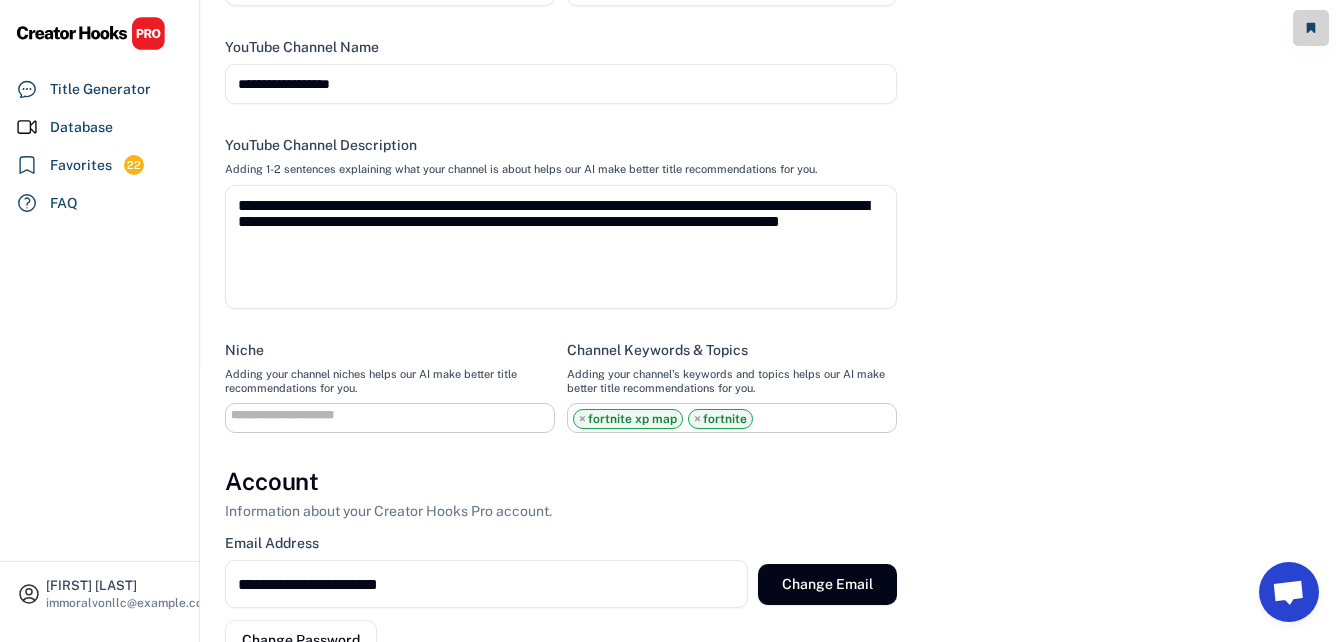 click at bounding box center (395, 415) 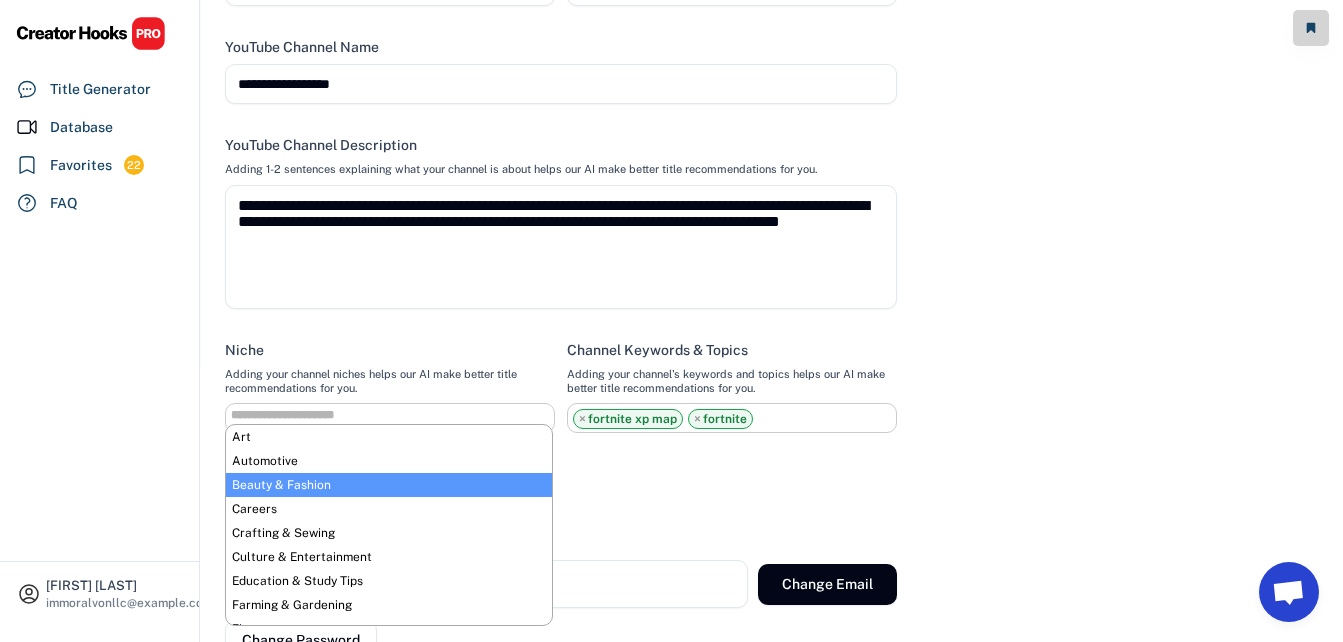 scroll, scrollTop: 100, scrollLeft: 0, axis: vertical 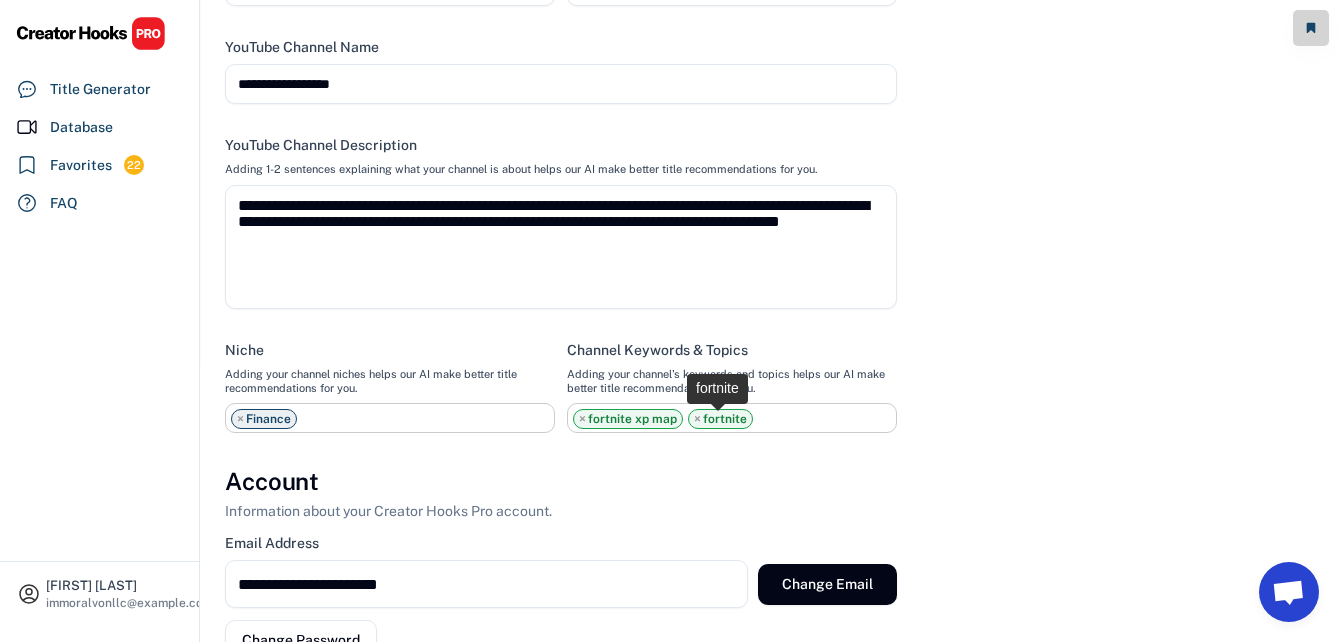 select on "**********" 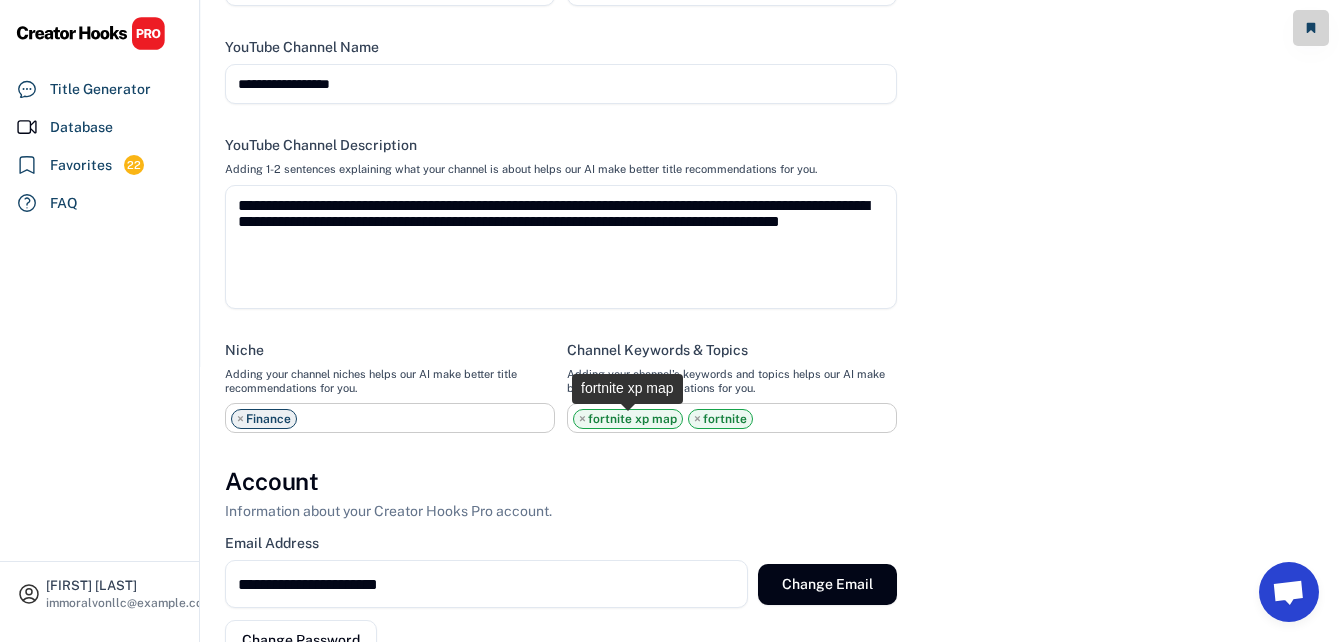 click on "×" at bounding box center [582, 419] 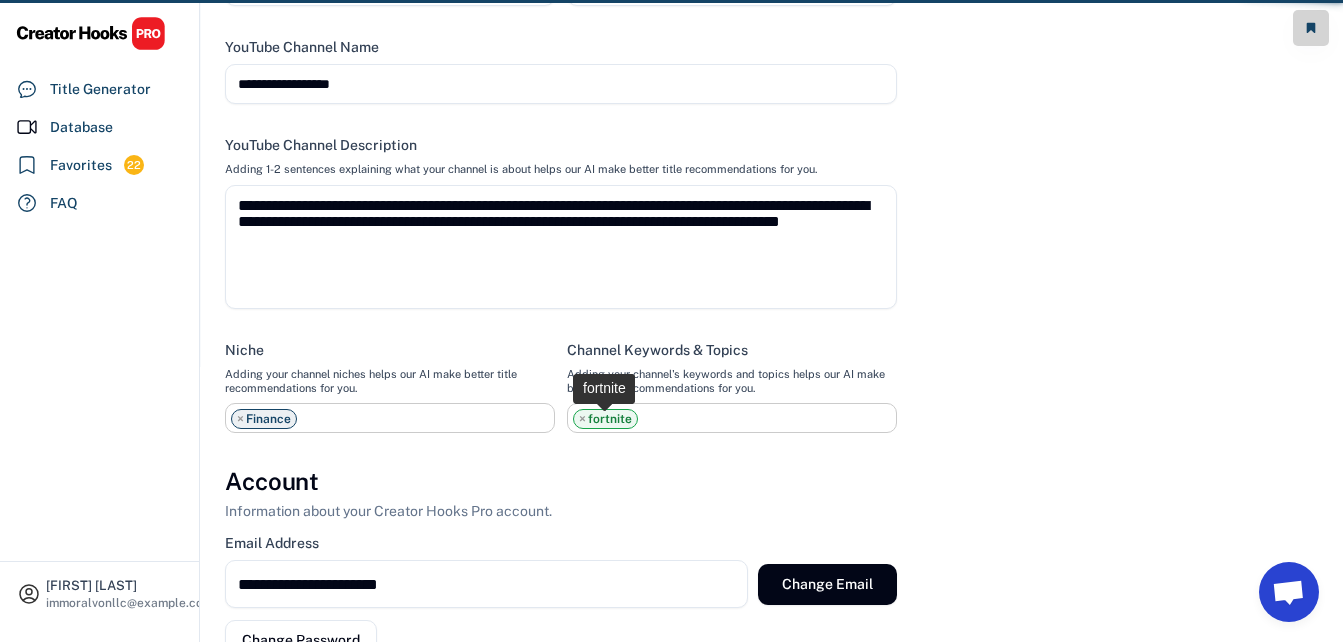 select on "**********" 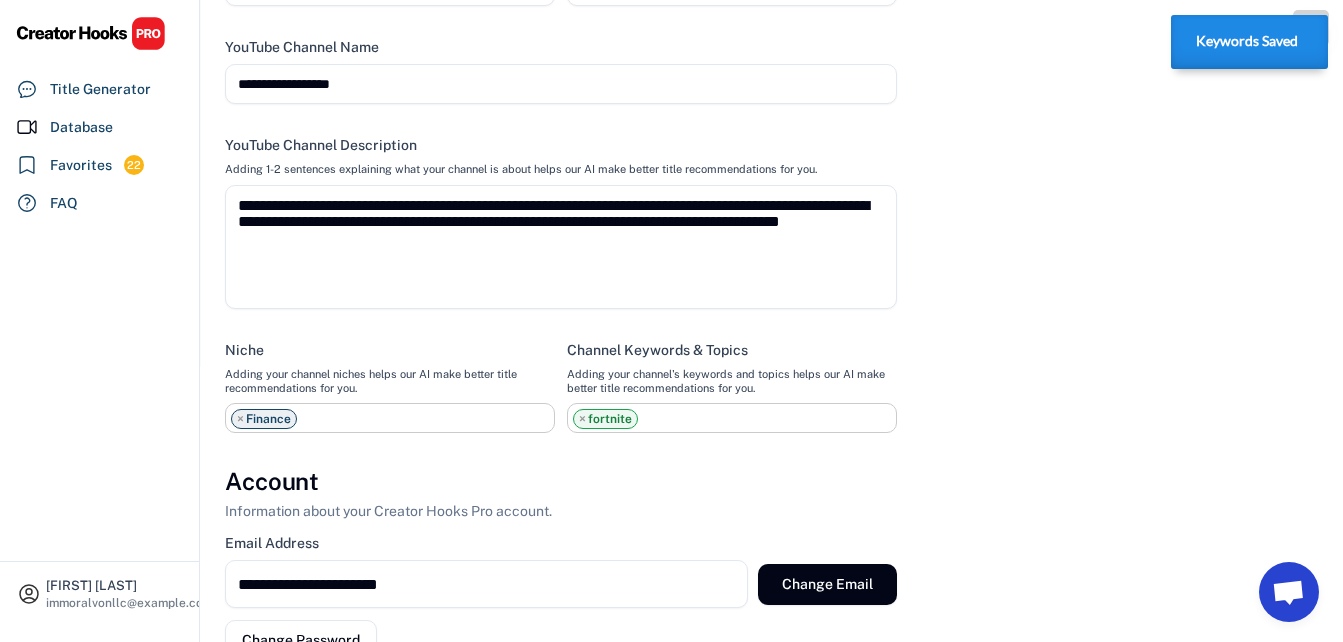 click on "×" at bounding box center (582, 419) 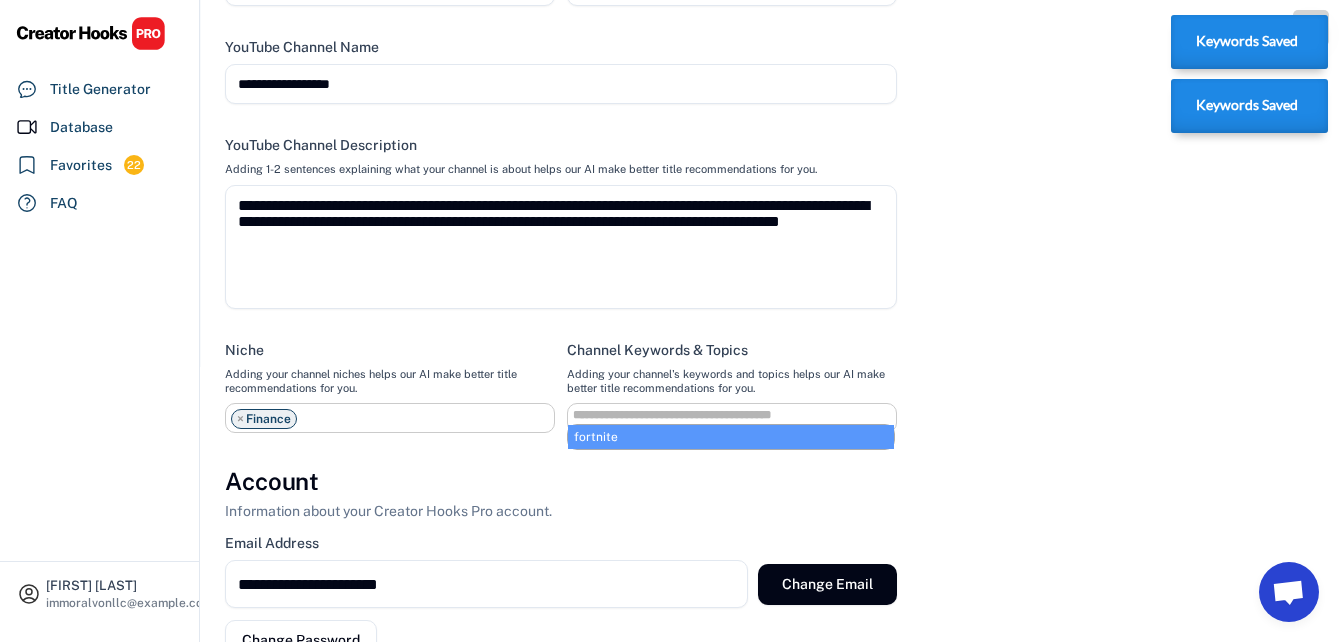 select 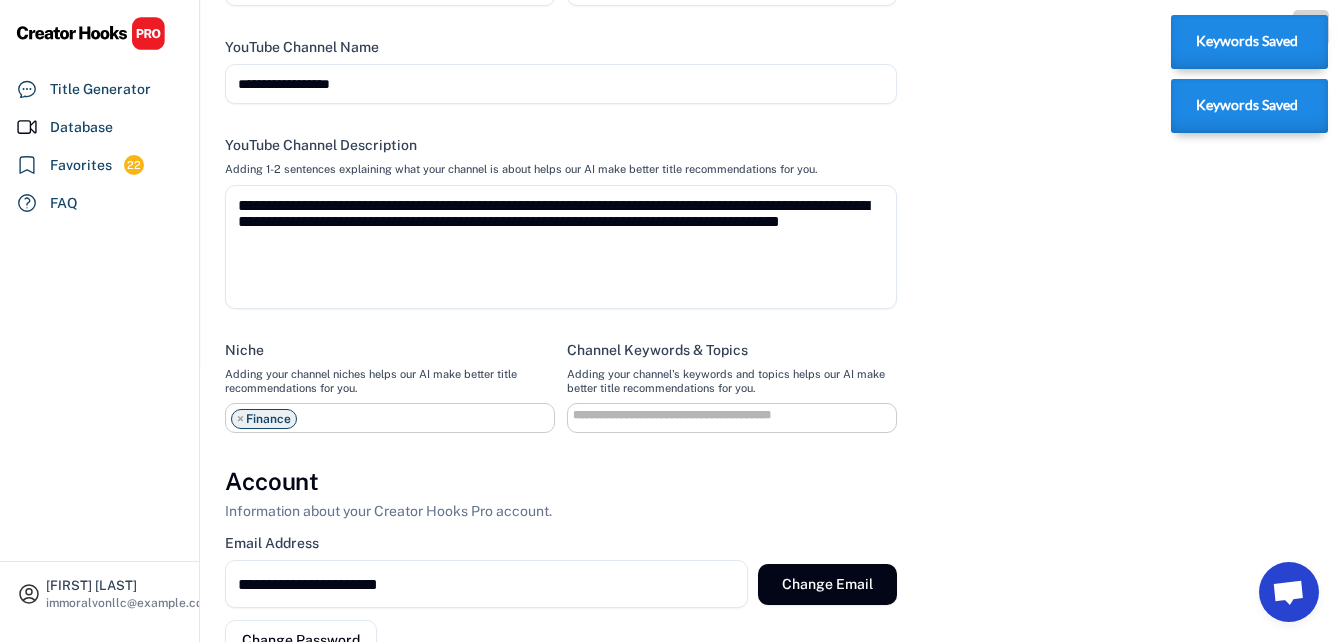 click at bounding box center [737, 415] 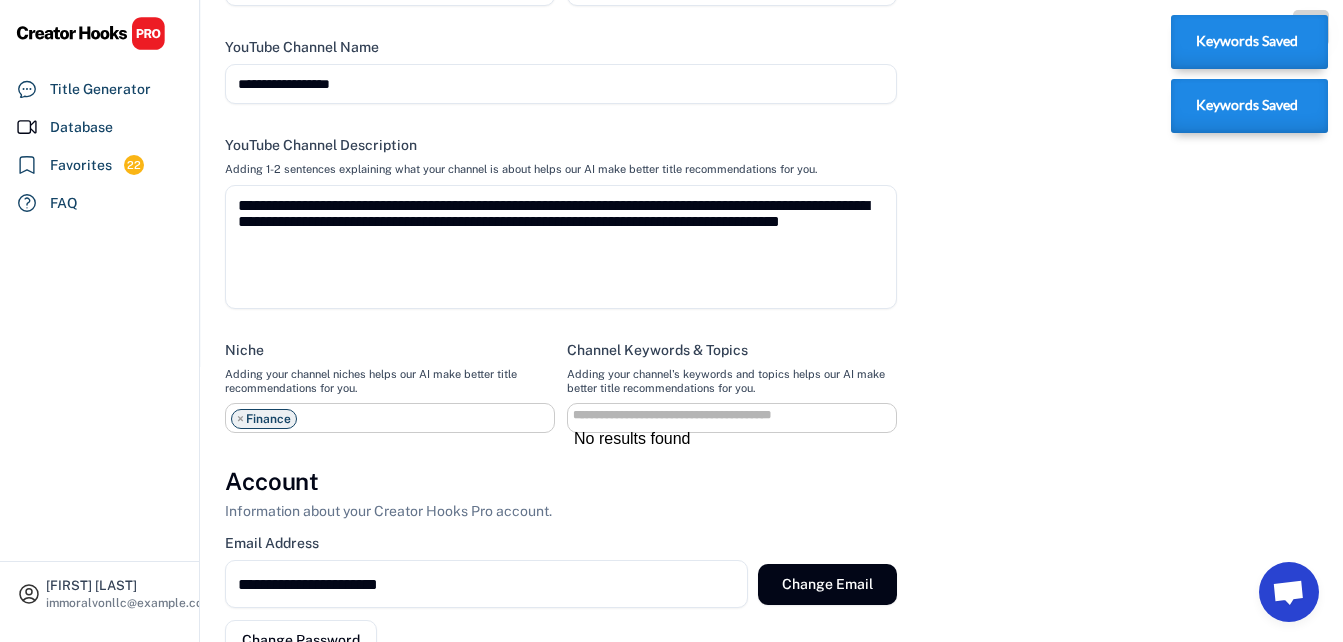 select on "**********" 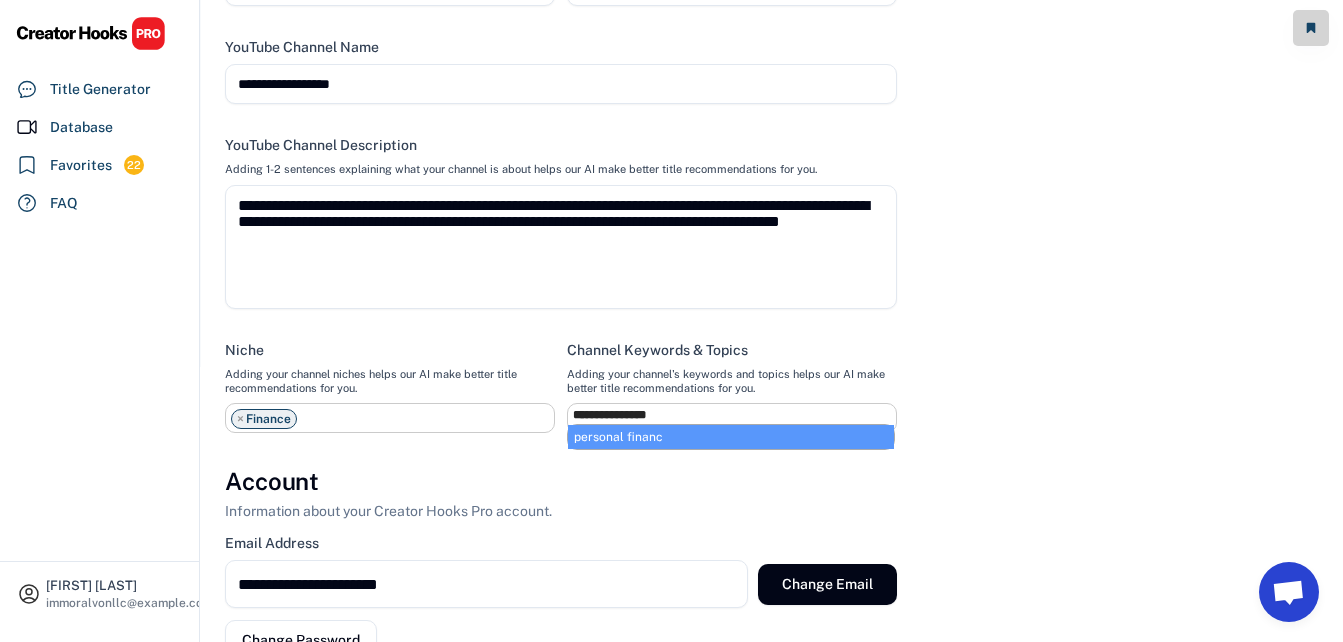 type on "**********" 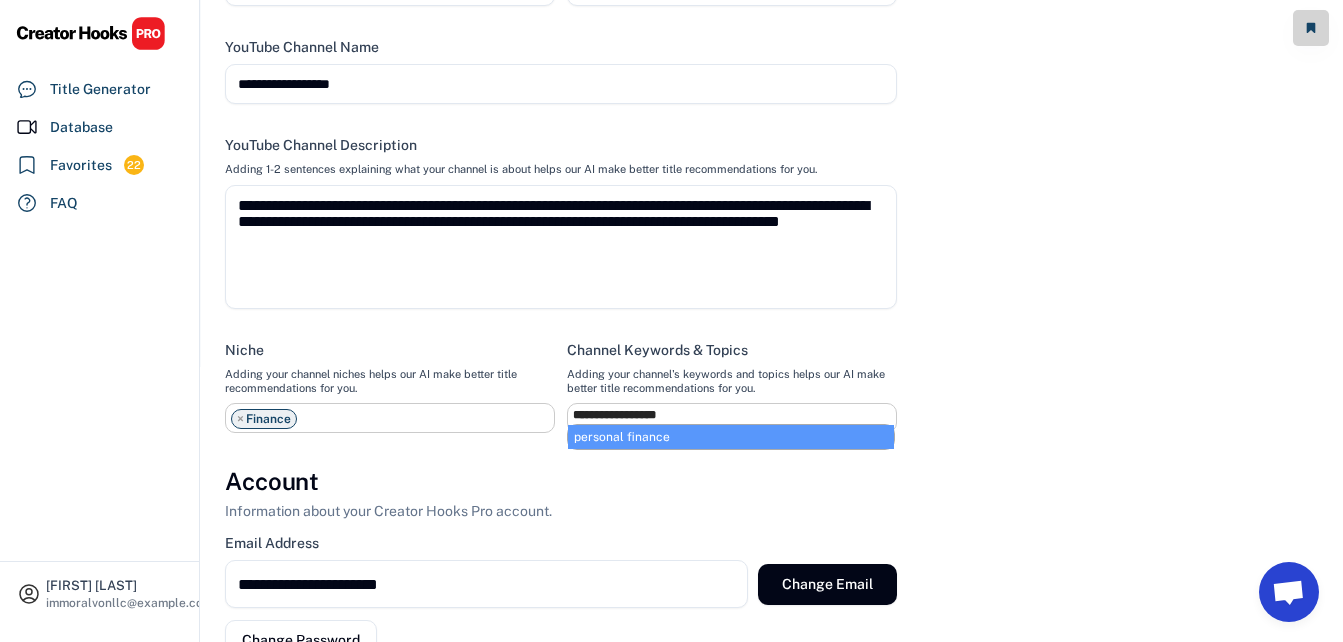 select on "**********" 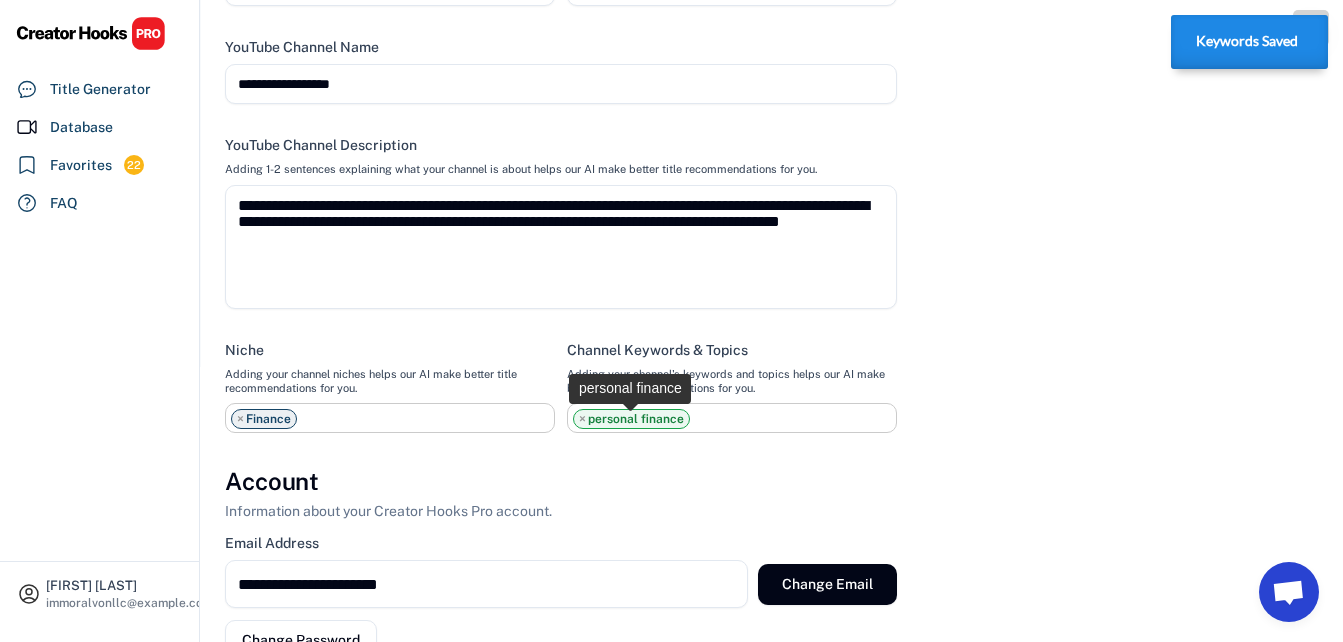 select on "**********" 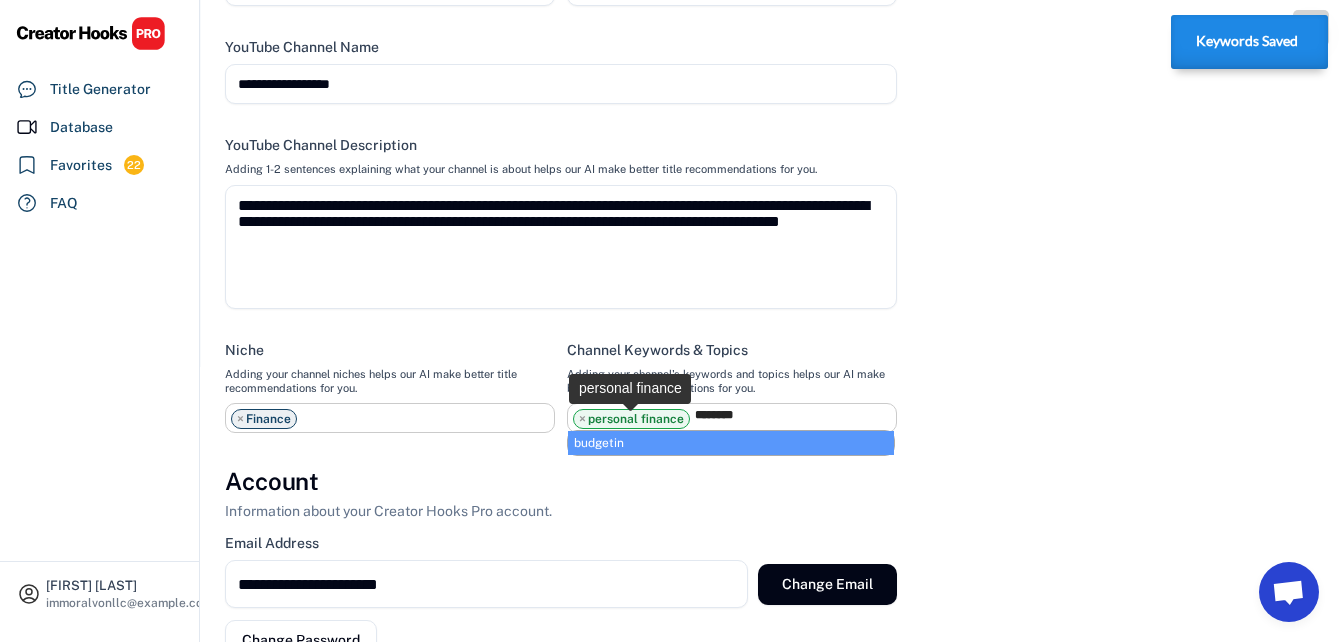 type on "*********" 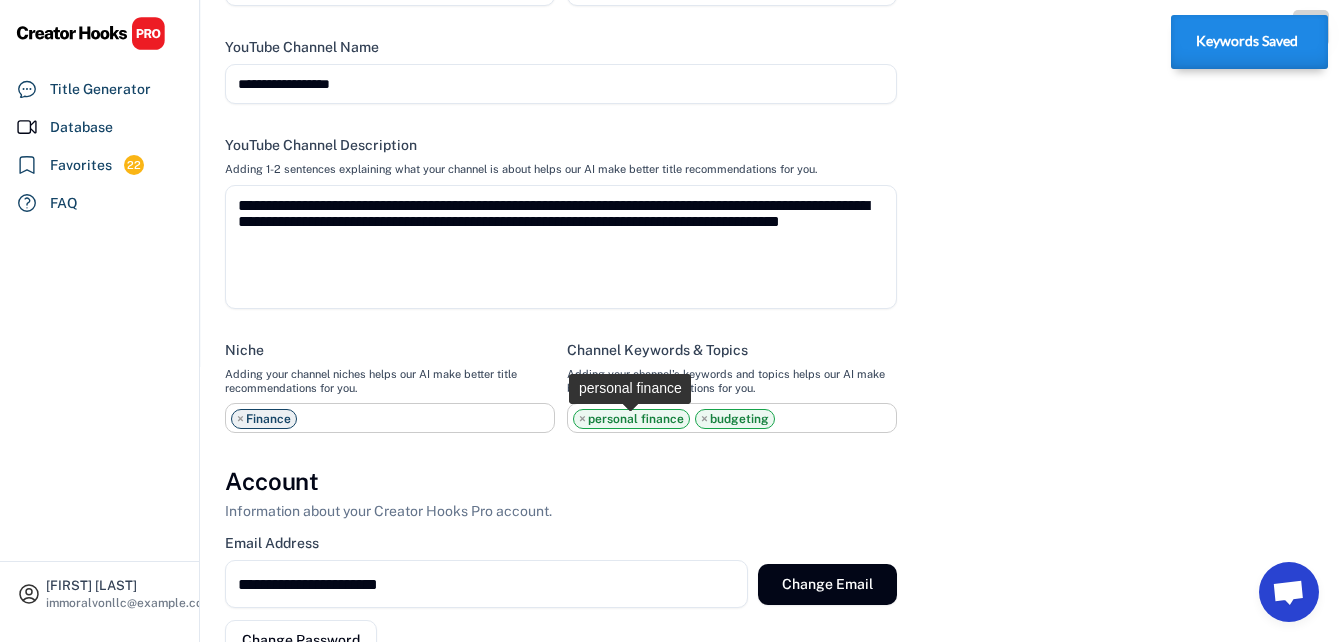 select on "**********" 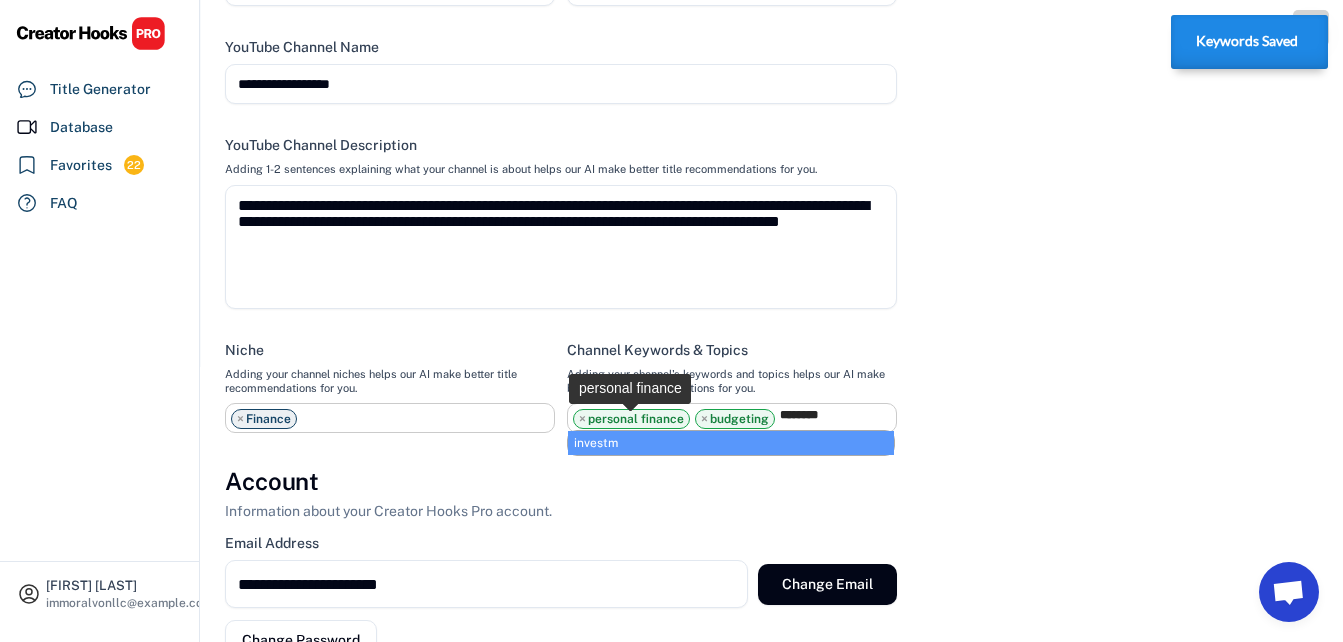 type on "*********" 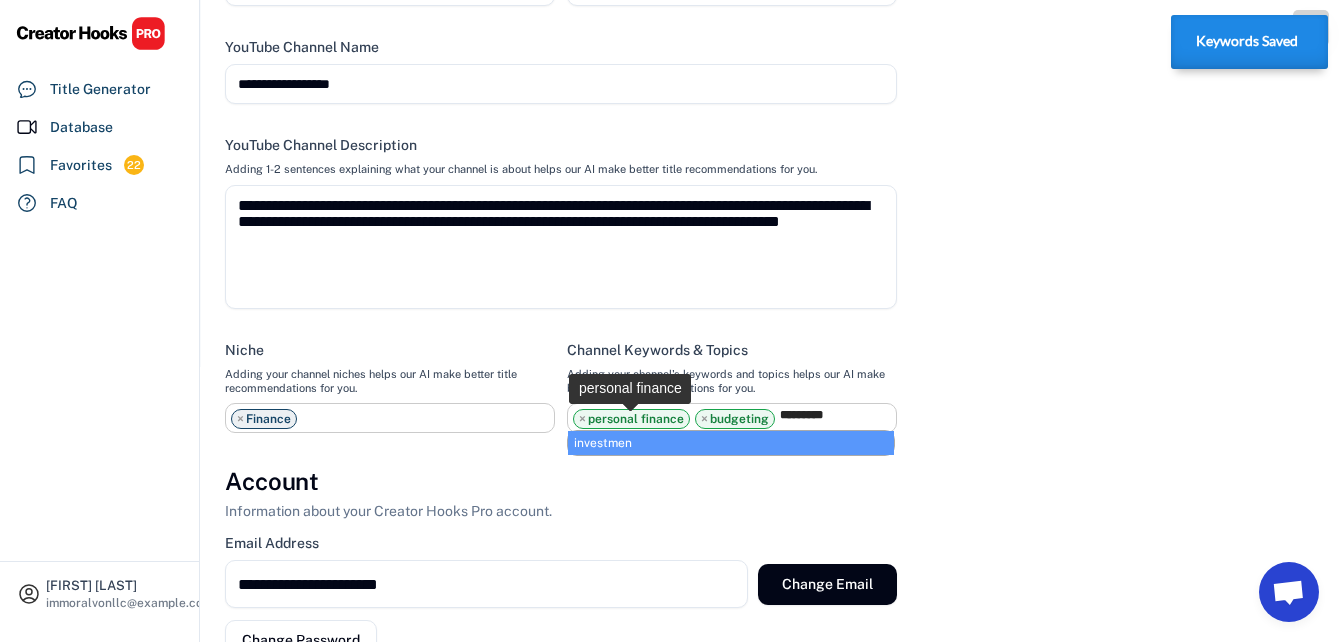select on "**********" 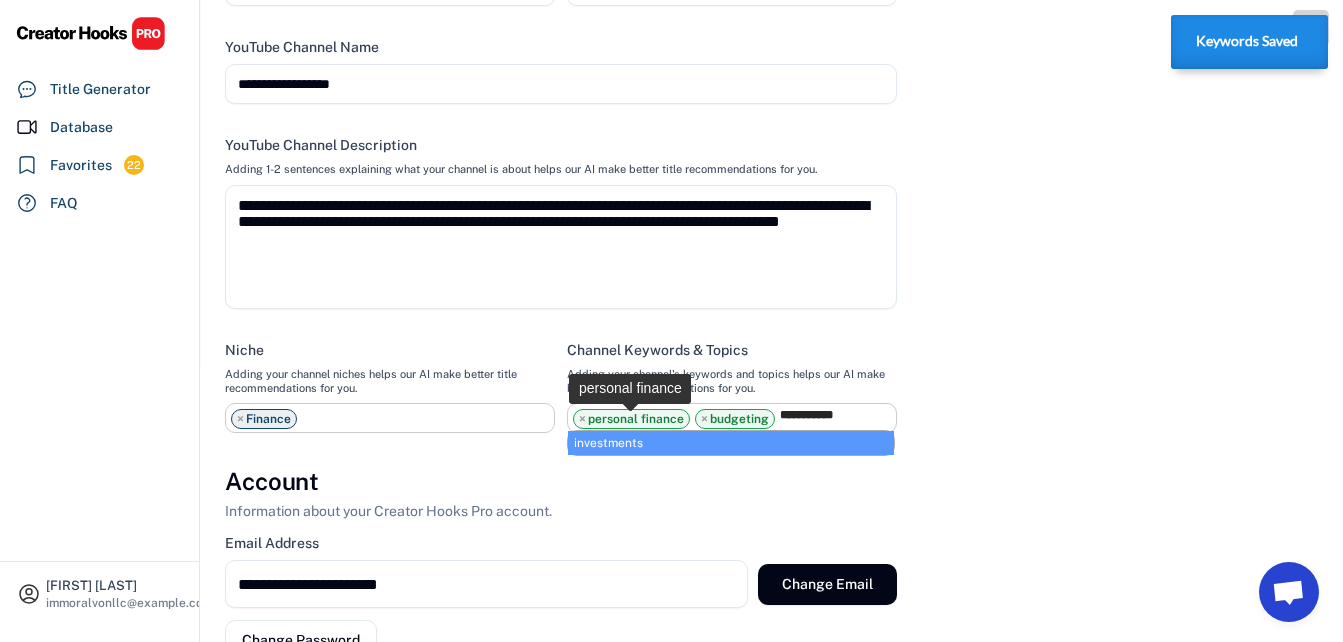 type on "**********" 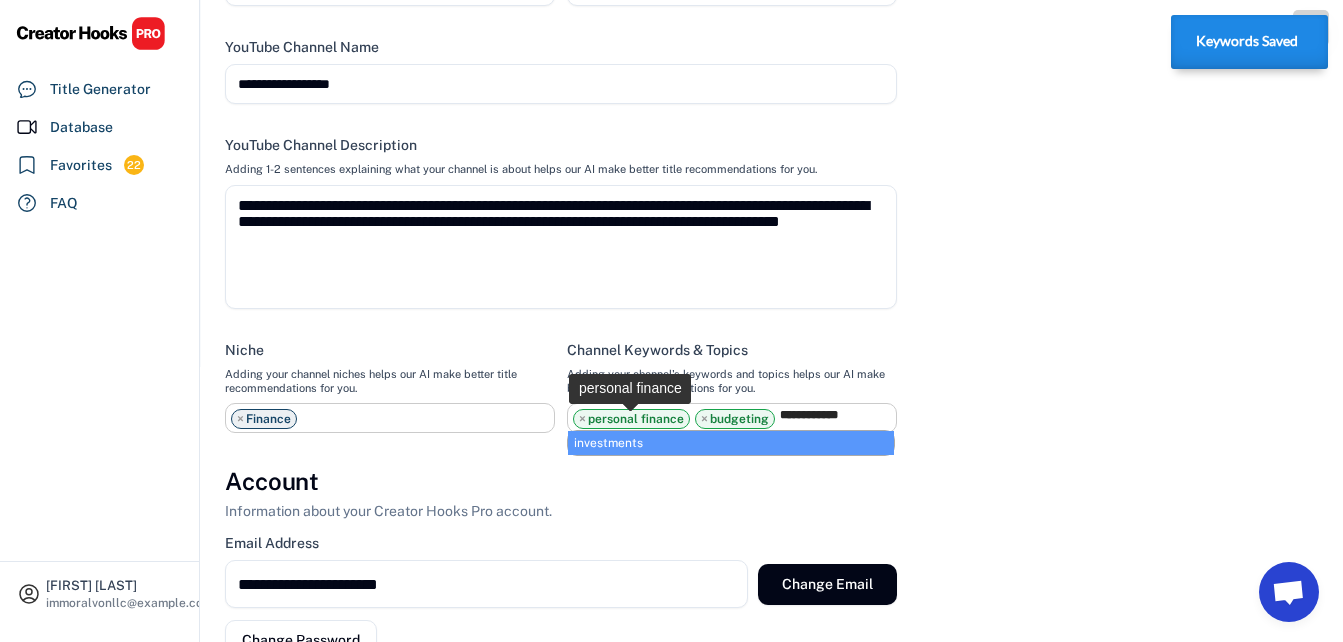 type 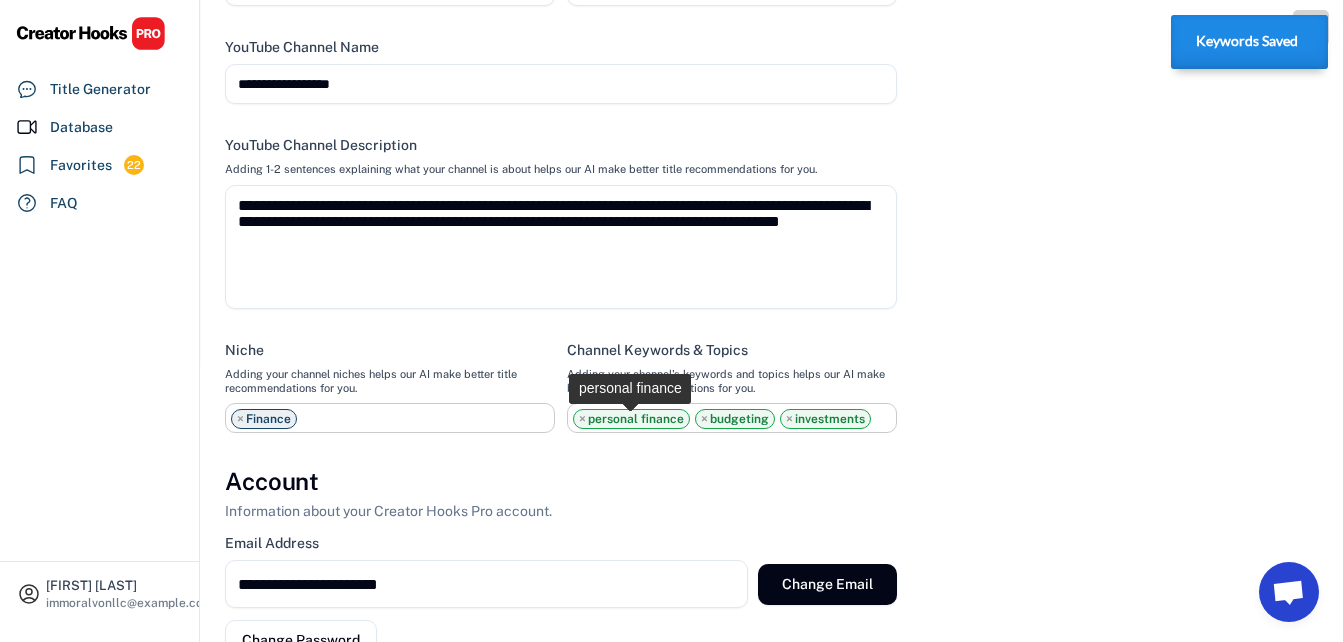 select on "**********" 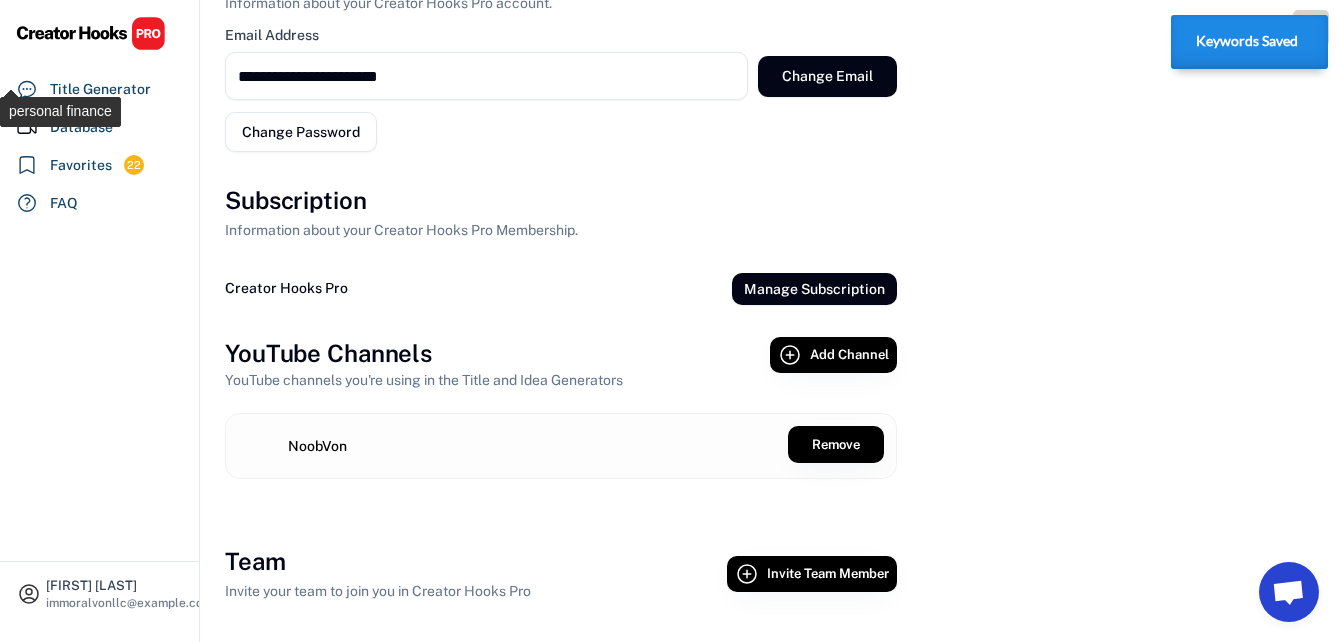 scroll, scrollTop: 1000, scrollLeft: 0, axis: vertical 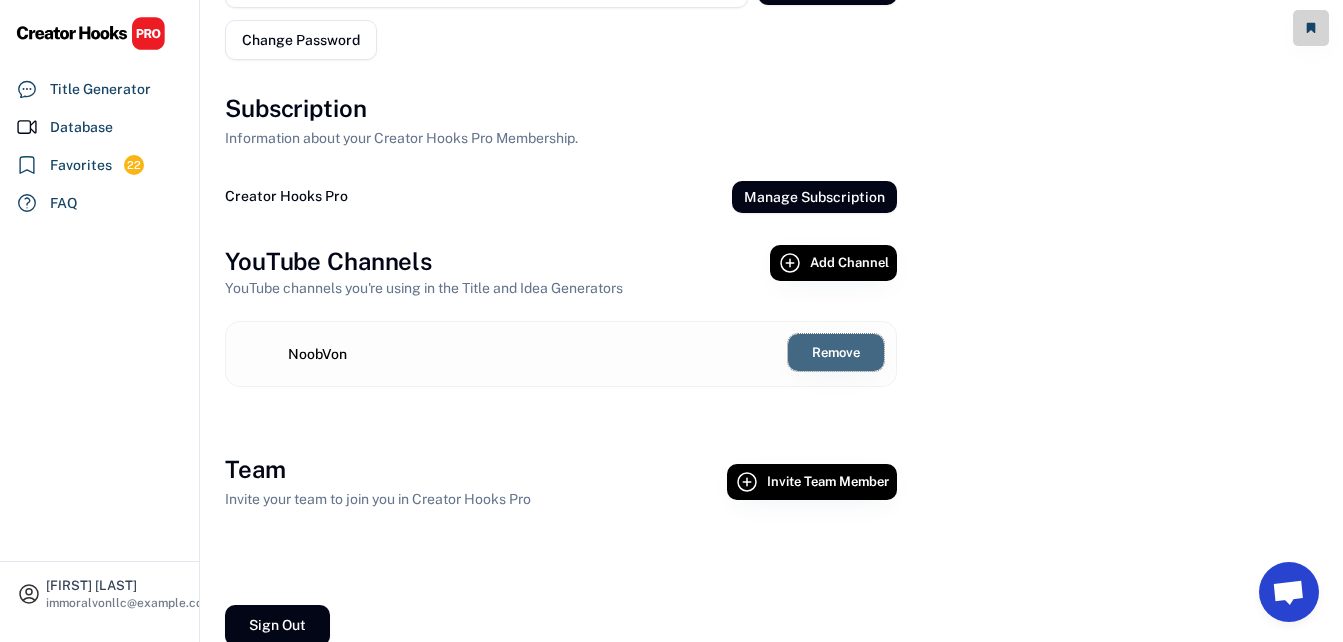 click on "Remove" at bounding box center [836, 352] 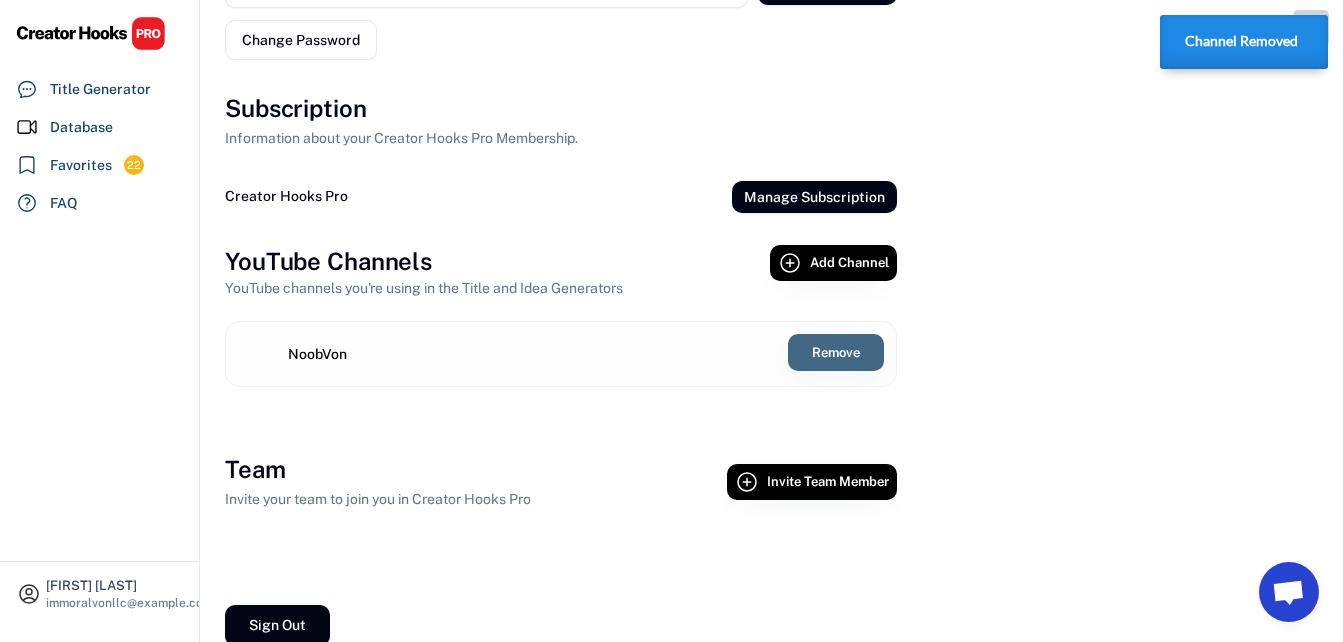 scroll, scrollTop: 821, scrollLeft: 0, axis: vertical 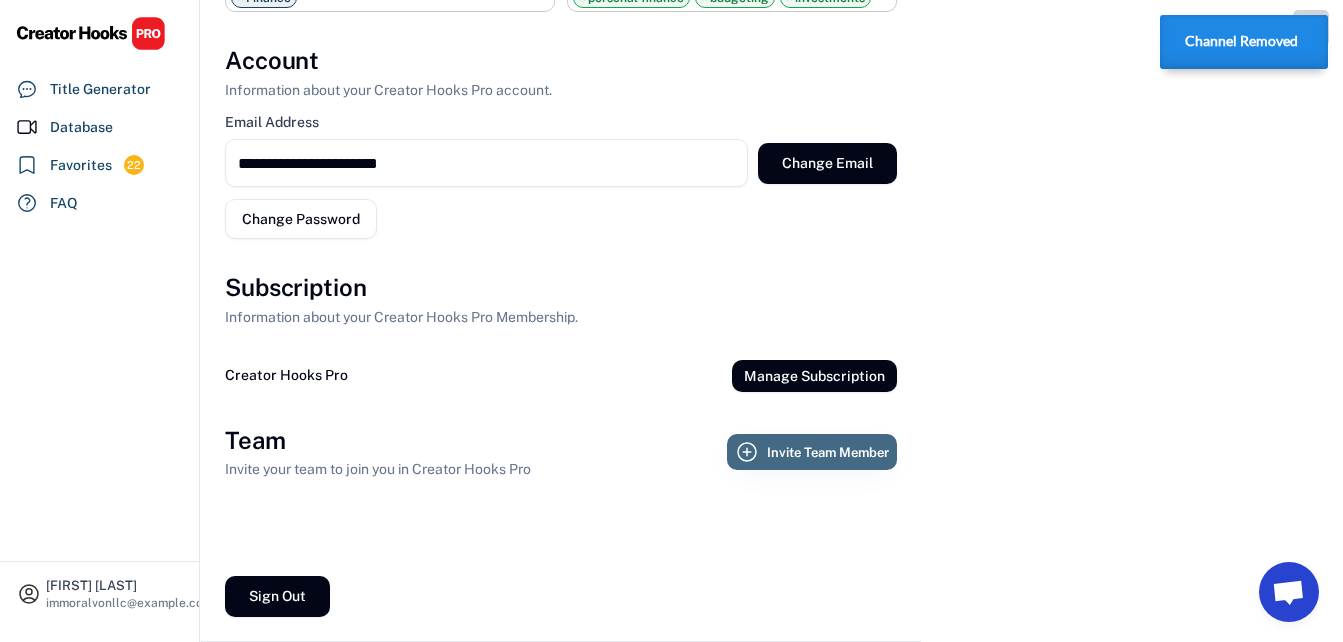 click on "Invite Team Member" at bounding box center [828, 452] 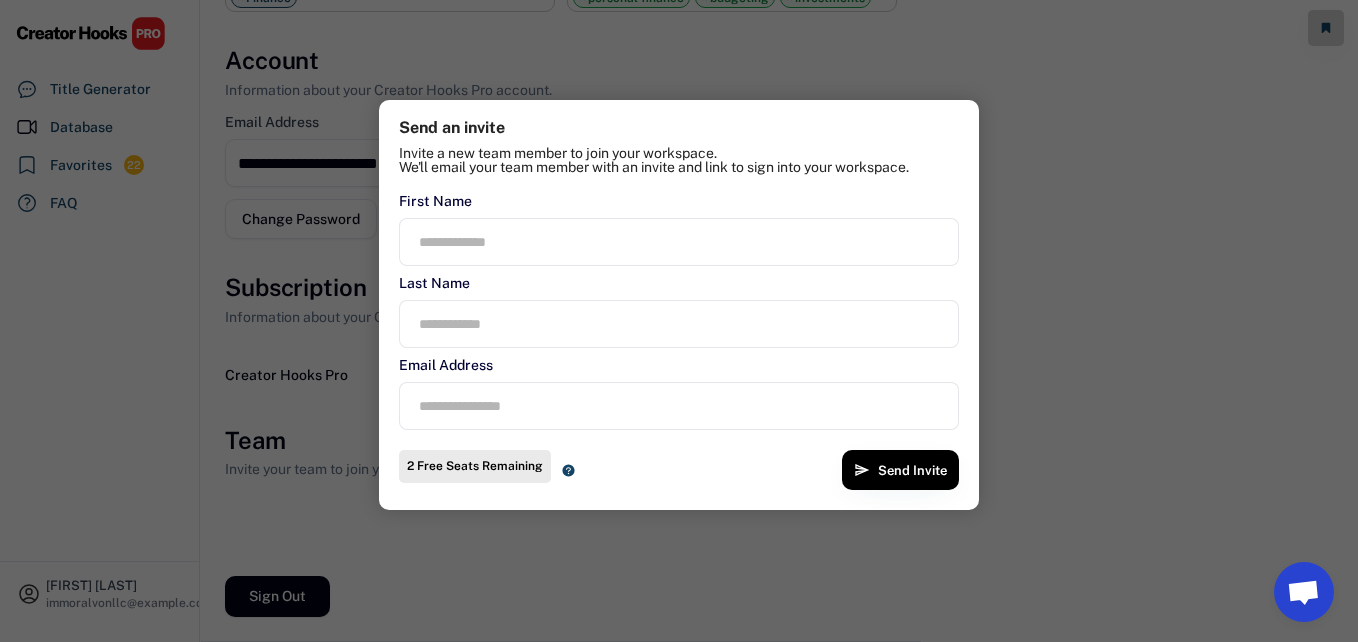 select on "**********" 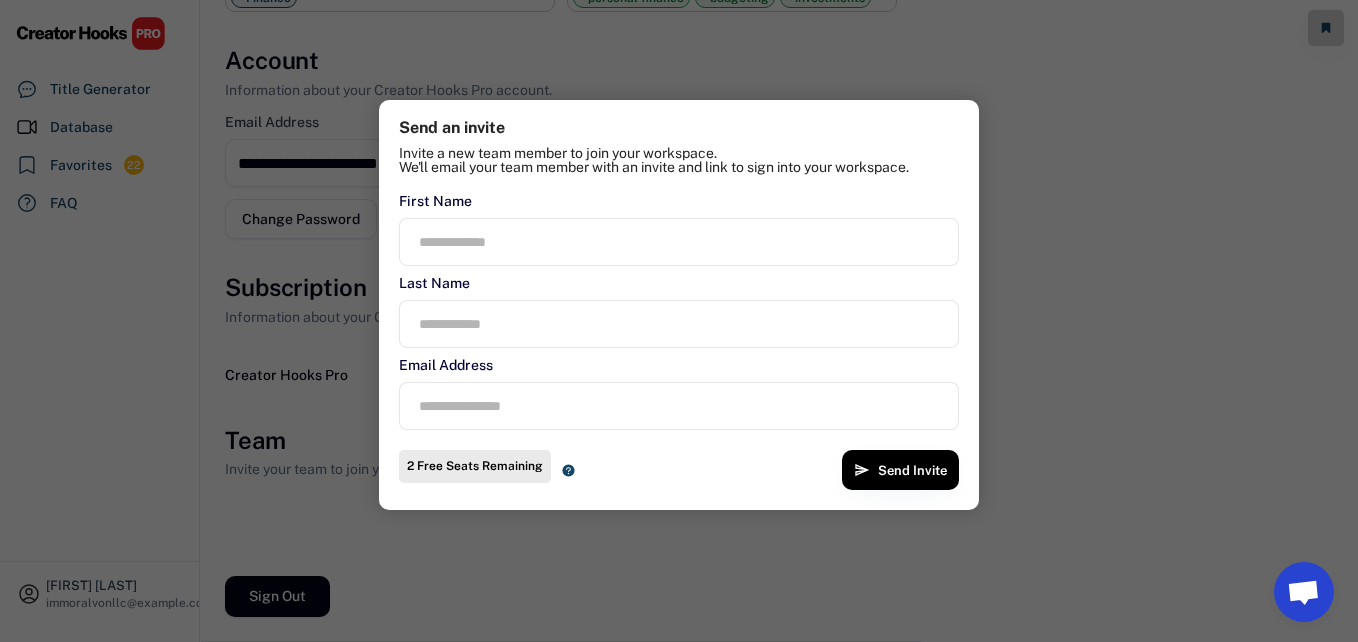 click at bounding box center (679, 321) 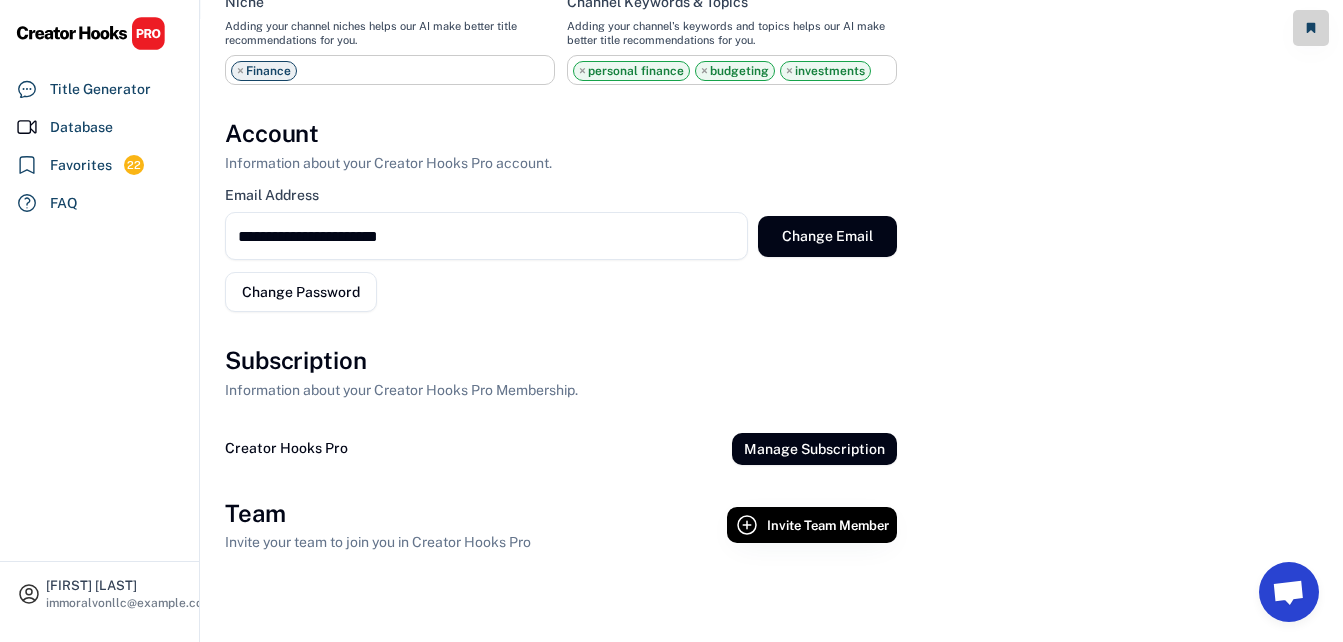 scroll, scrollTop: 721, scrollLeft: 0, axis: vertical 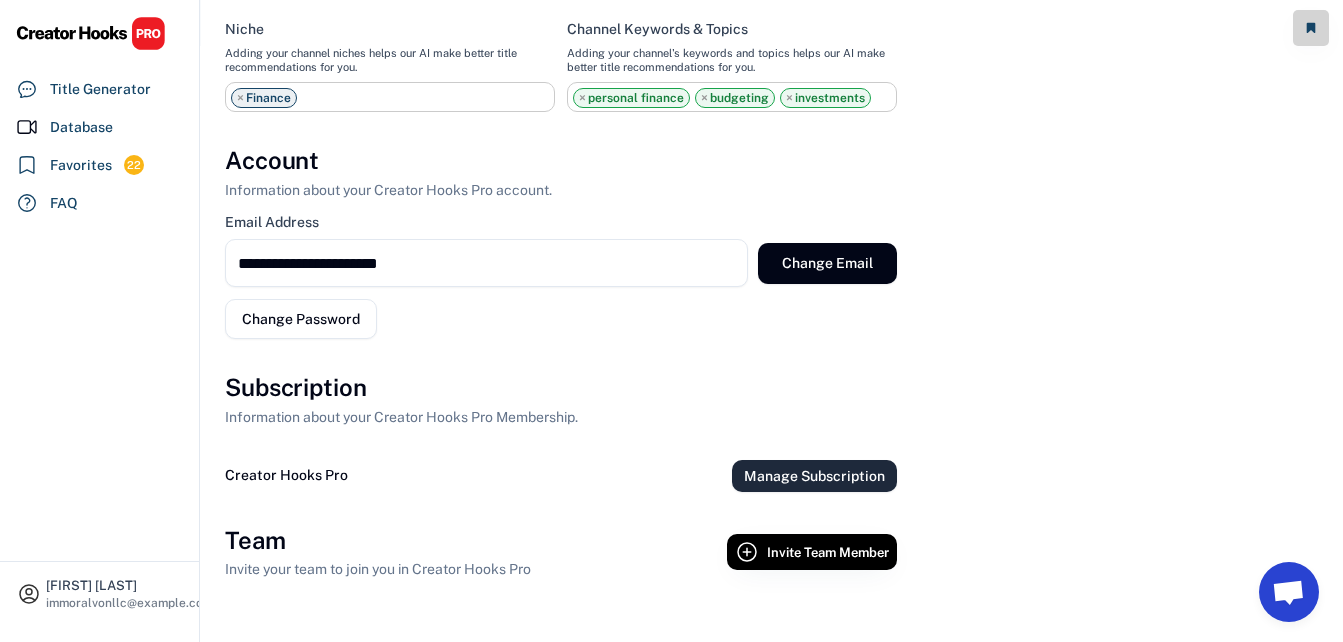 click on "Manage Subscription" at bounding box center (814, 476) 